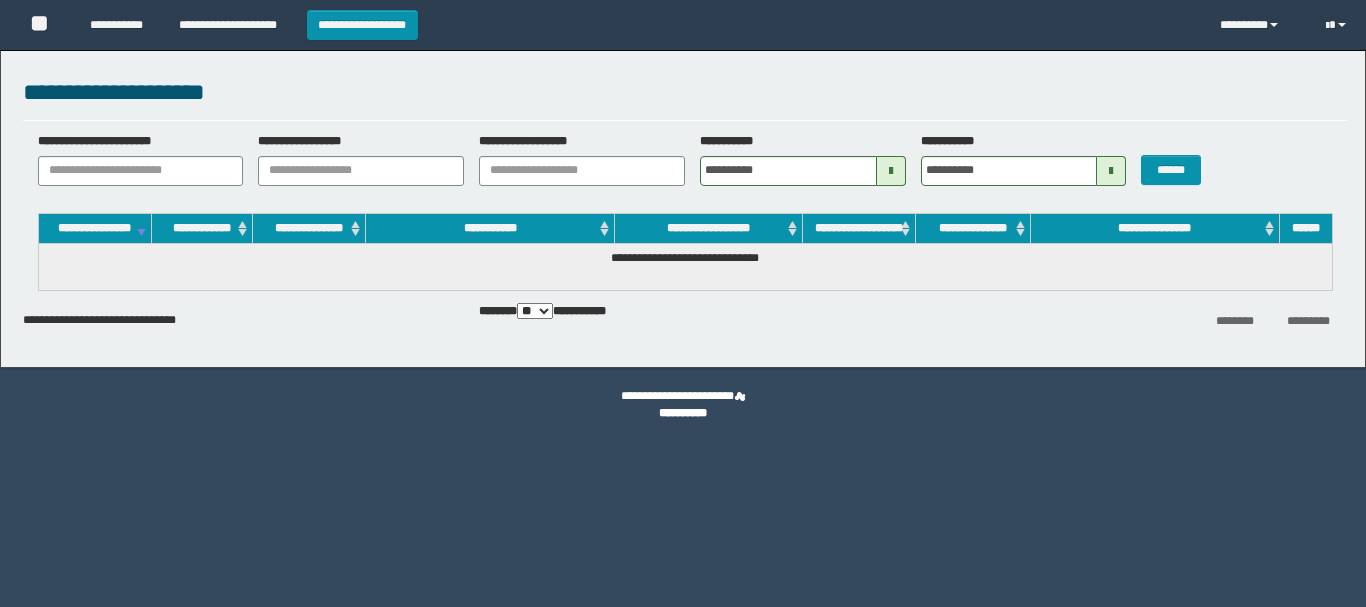 scroll, scrollTop: 0, scrollLeft: 0, axis: both 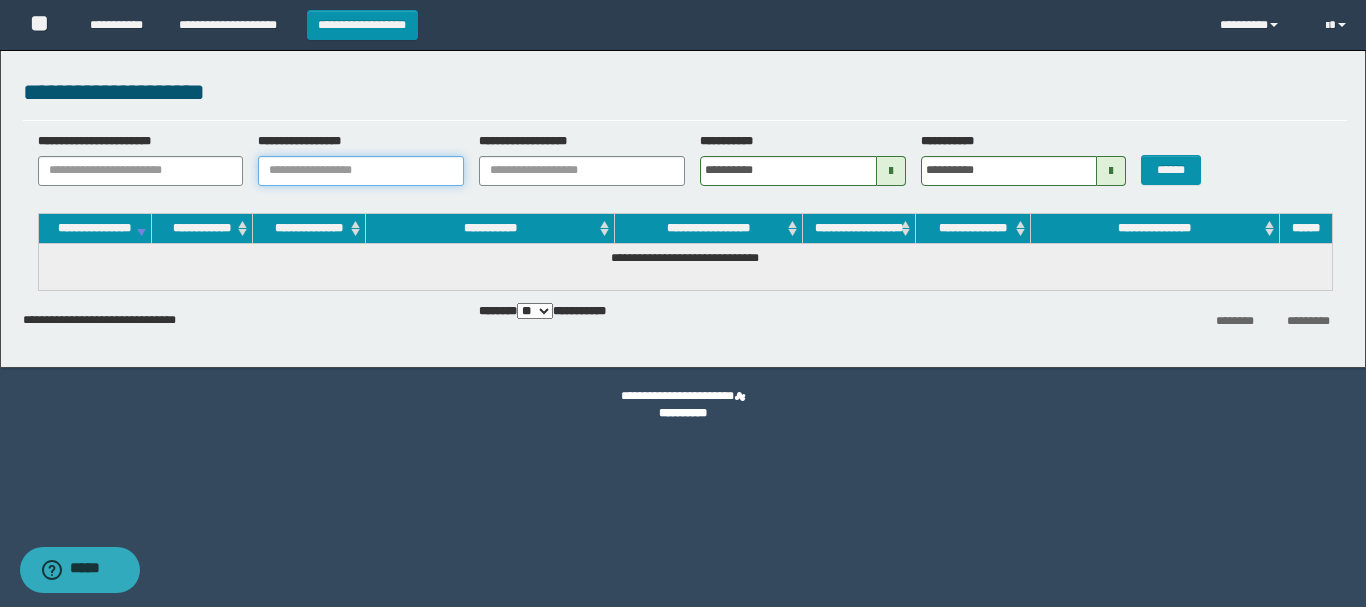 click on "**********" at bounding box center (361, 171) 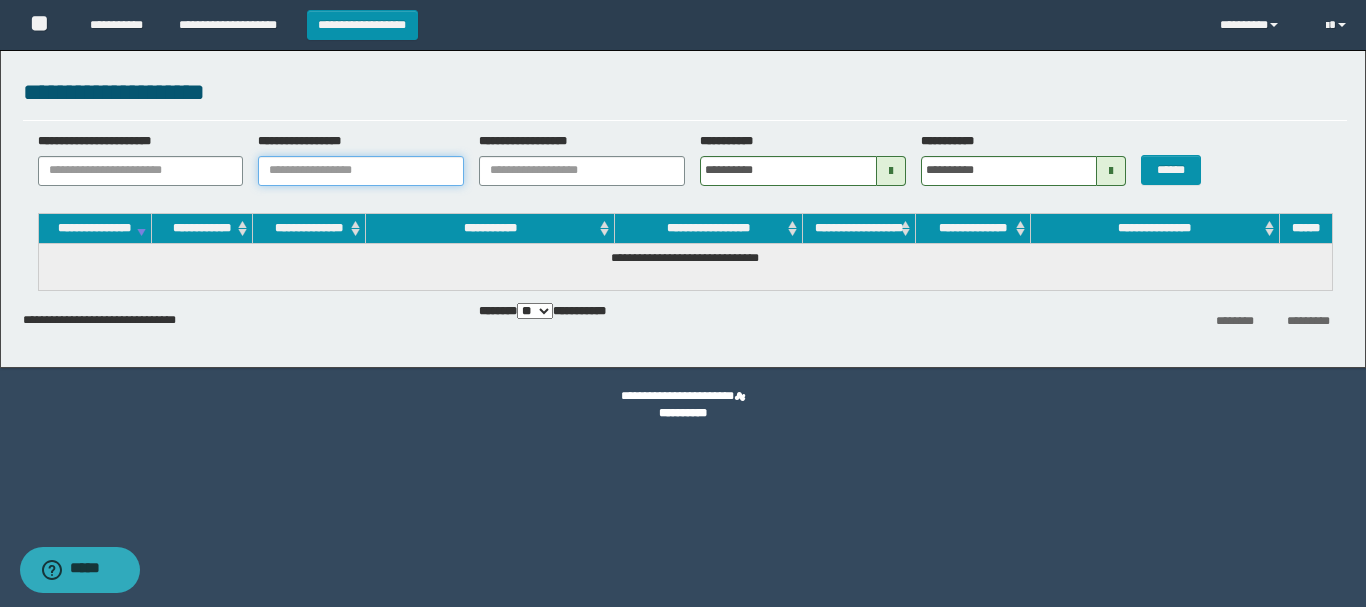 paste on "********" 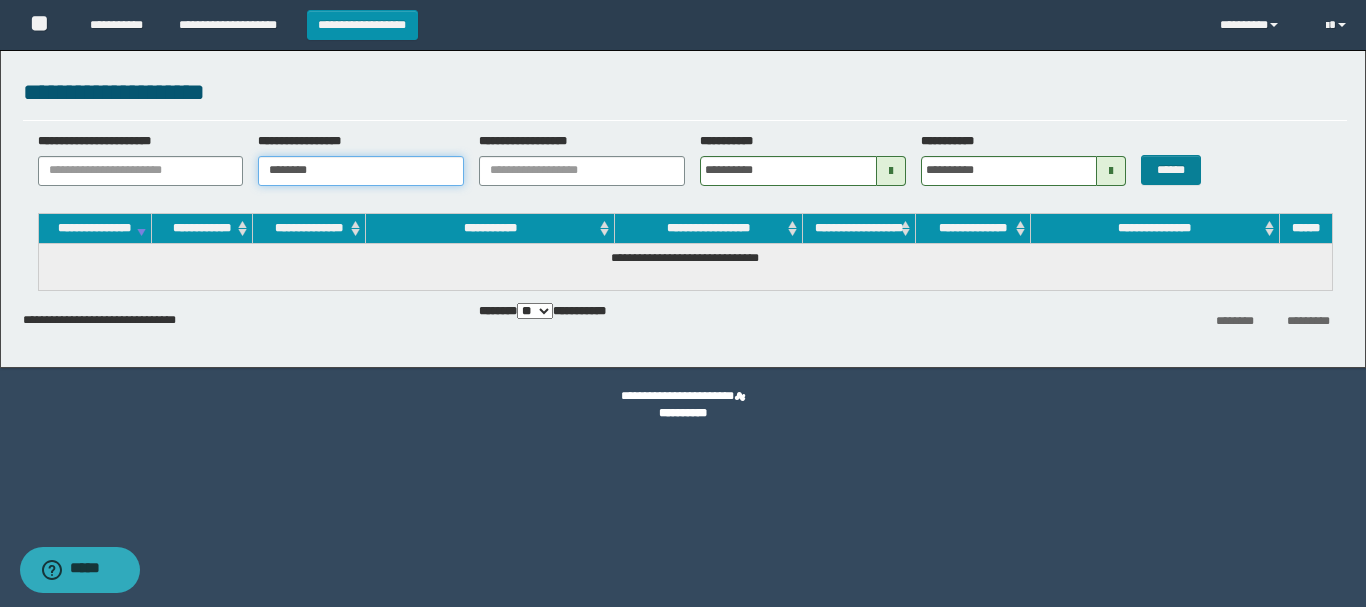 type on "********" 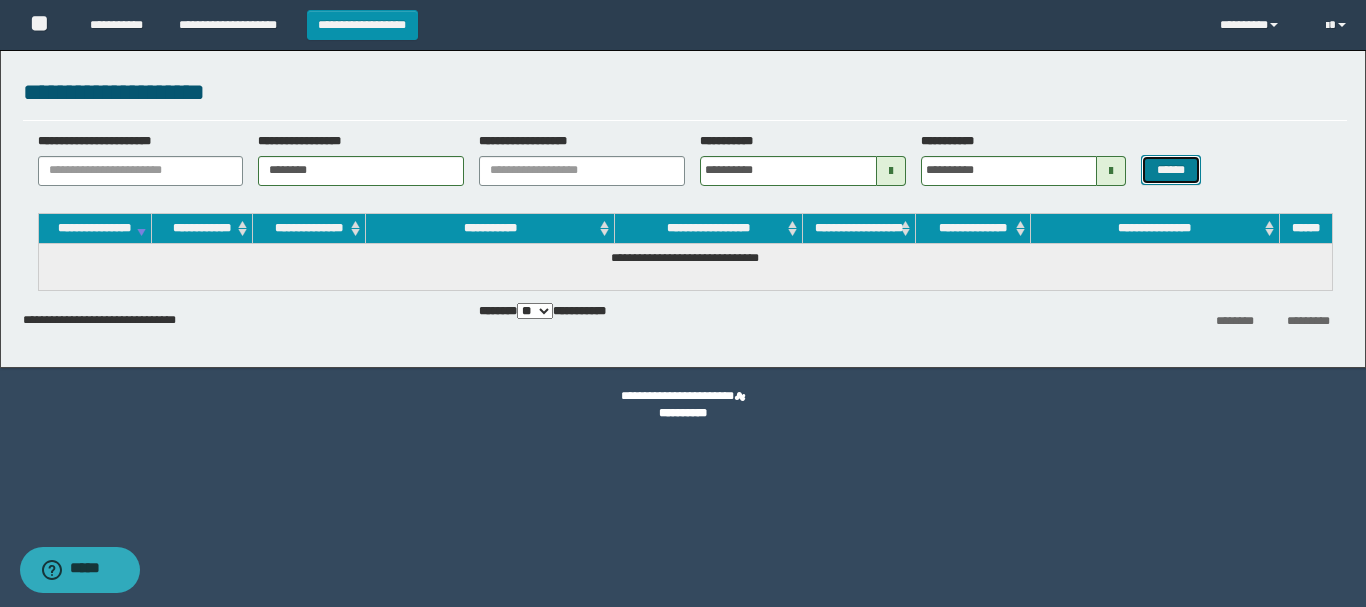 click on "******" at bounding box center (1170, 170) 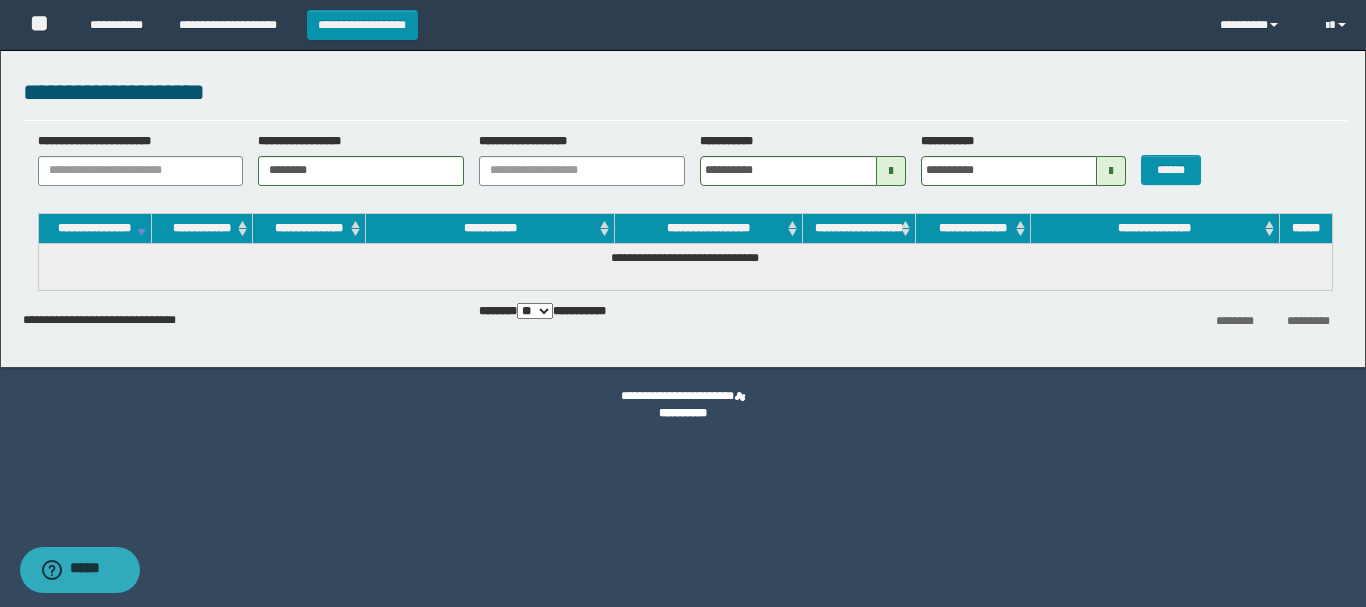 click at bounding box center [891, 171] 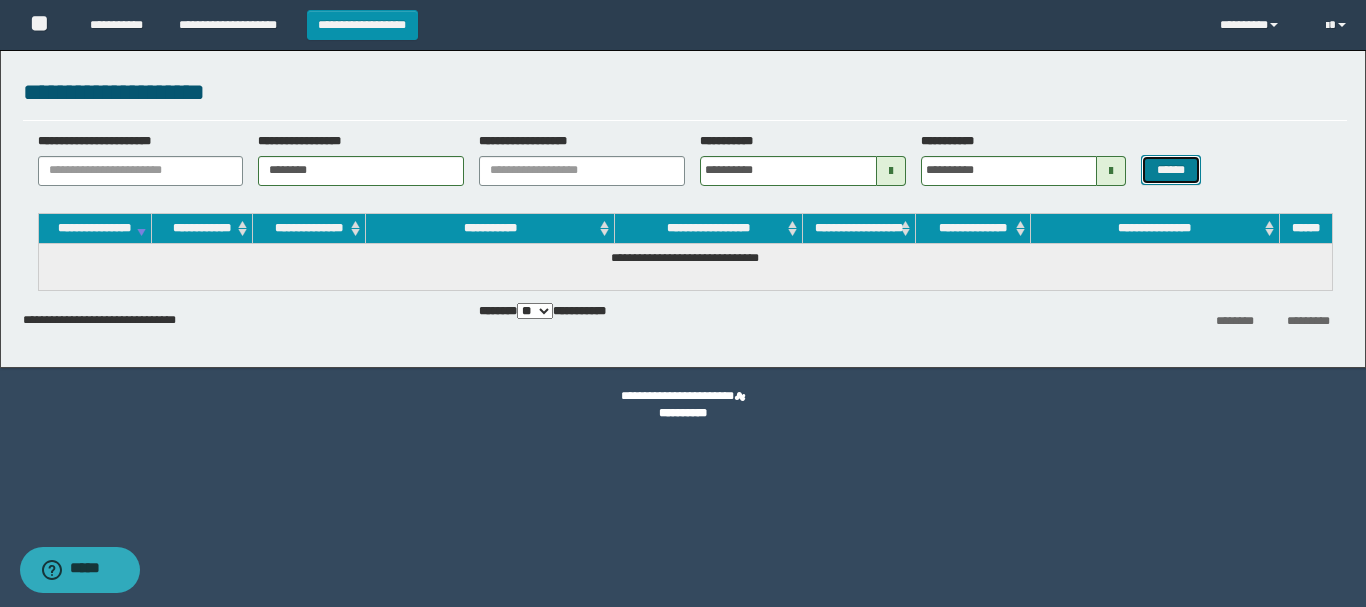 click on "******" at bounding box center [1170, 170] 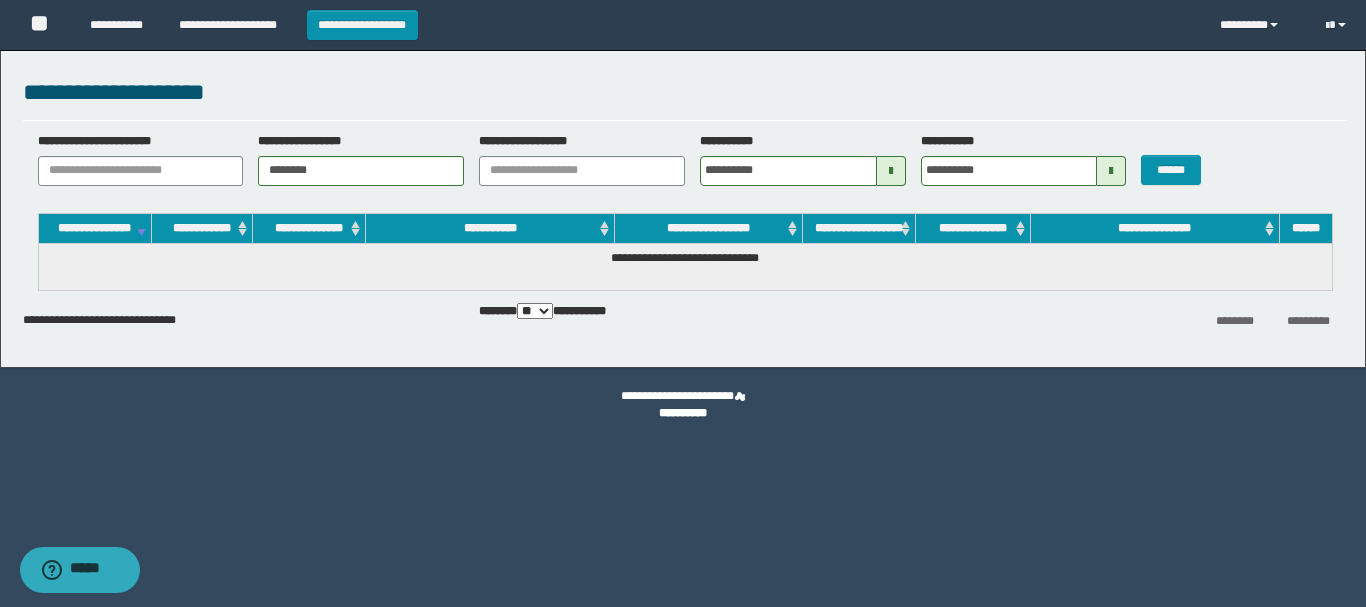 click at bounding box center [891, 171] 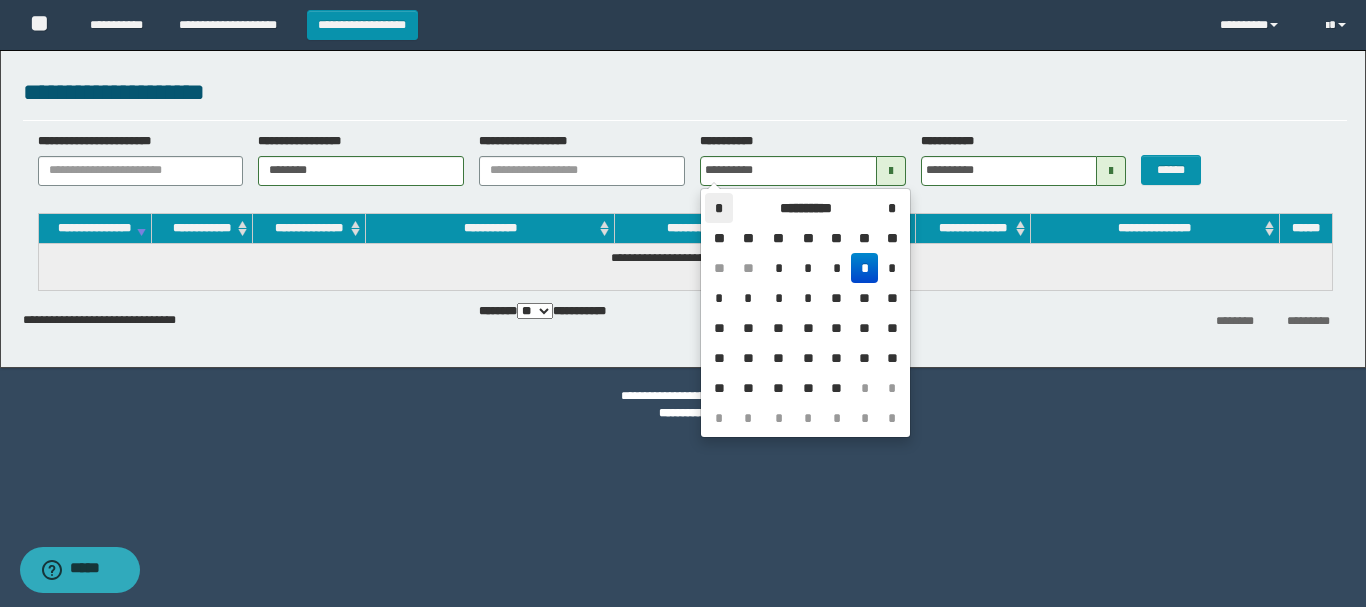 click on "*" at bounding box center (719, 208) 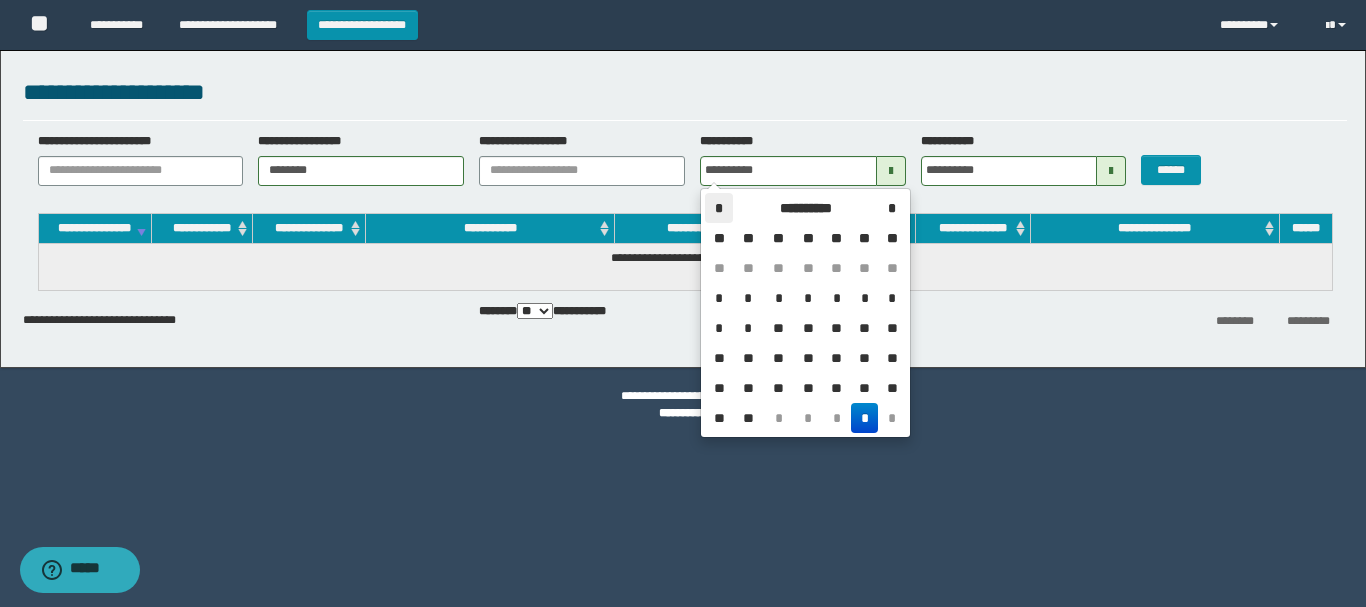 click on "*" at bounding box center (719, 208) 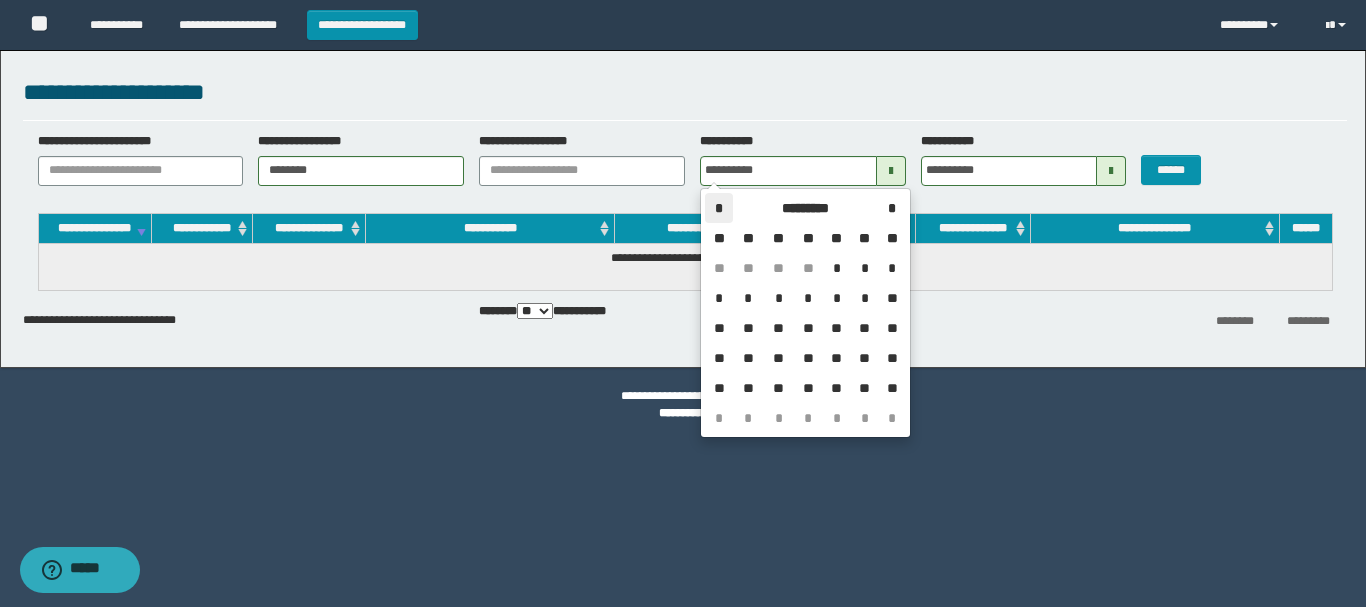 click on "*" at bounding box center (719, 208) 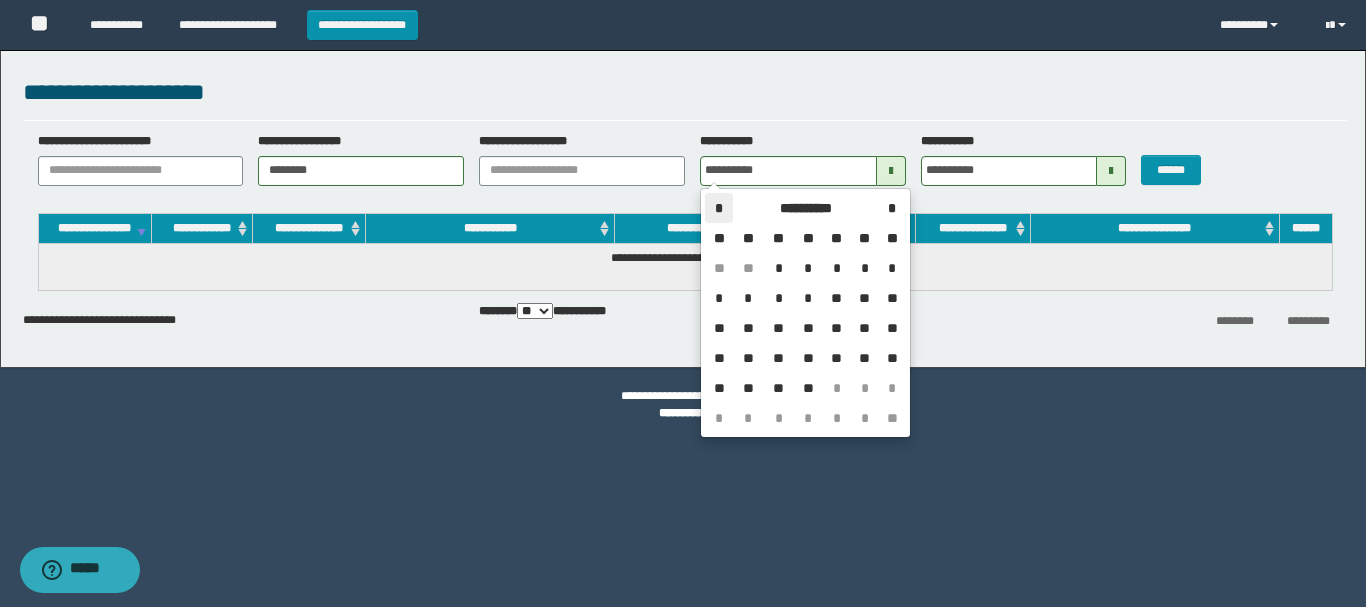 click on "*" at bounding box center (719, 208) 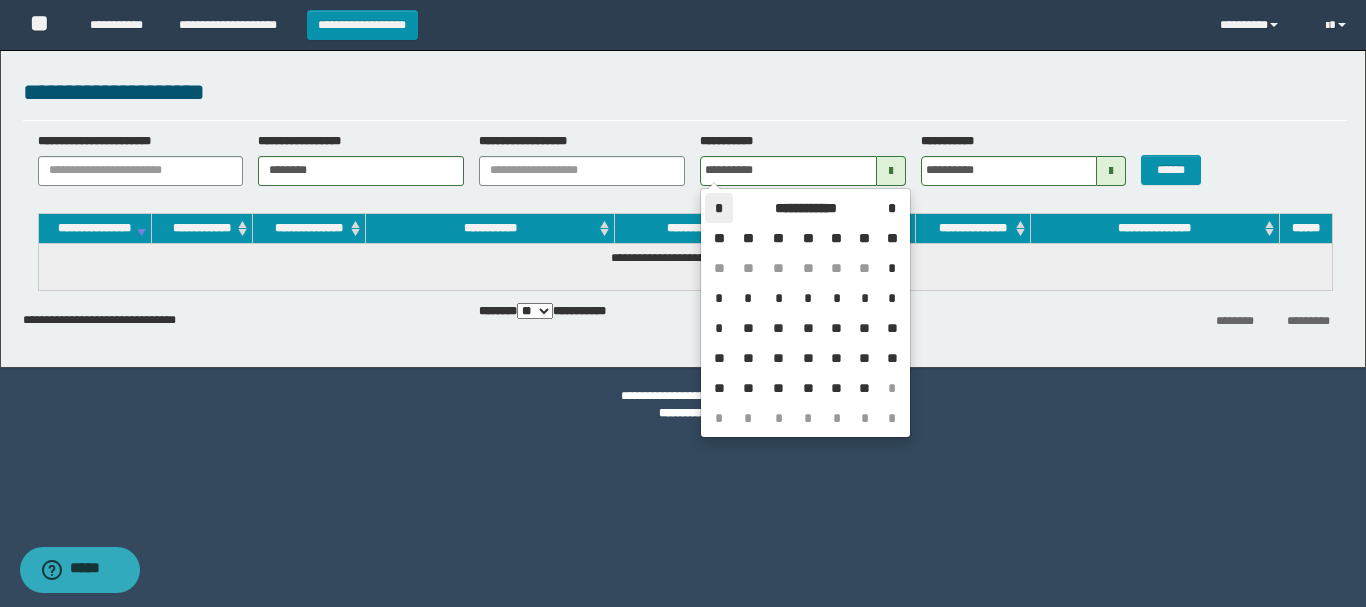click on "*" at bounding box center [719, 208] 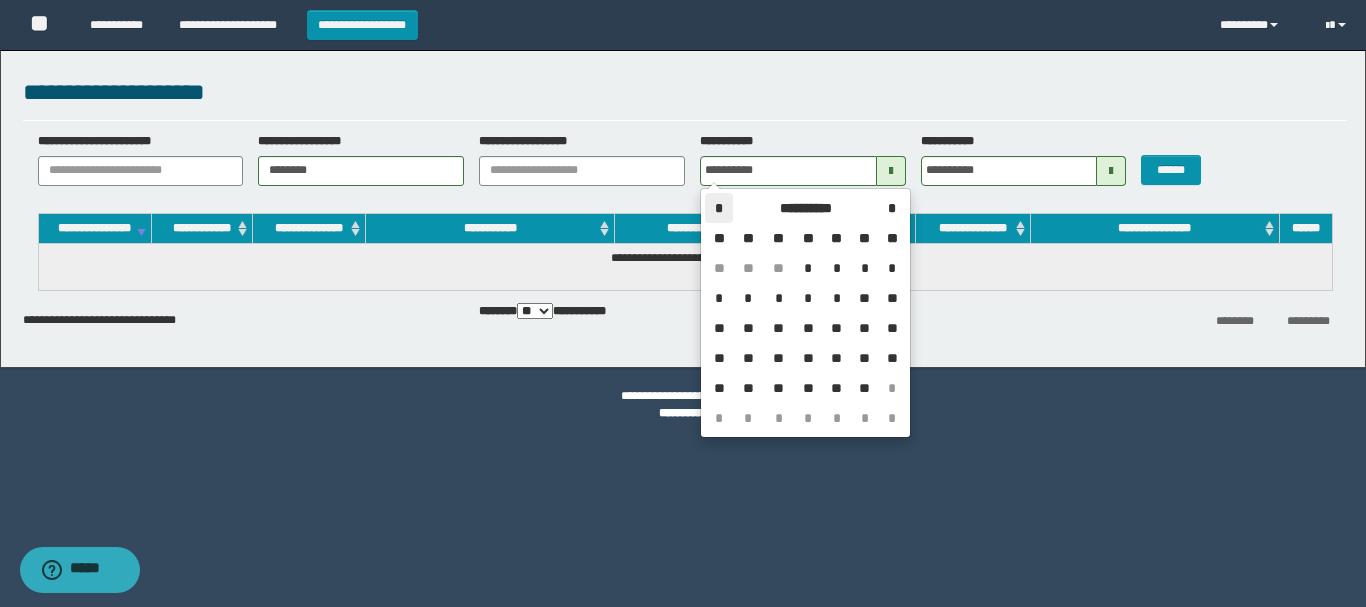 click on "*" at bounding box center (719, 208) 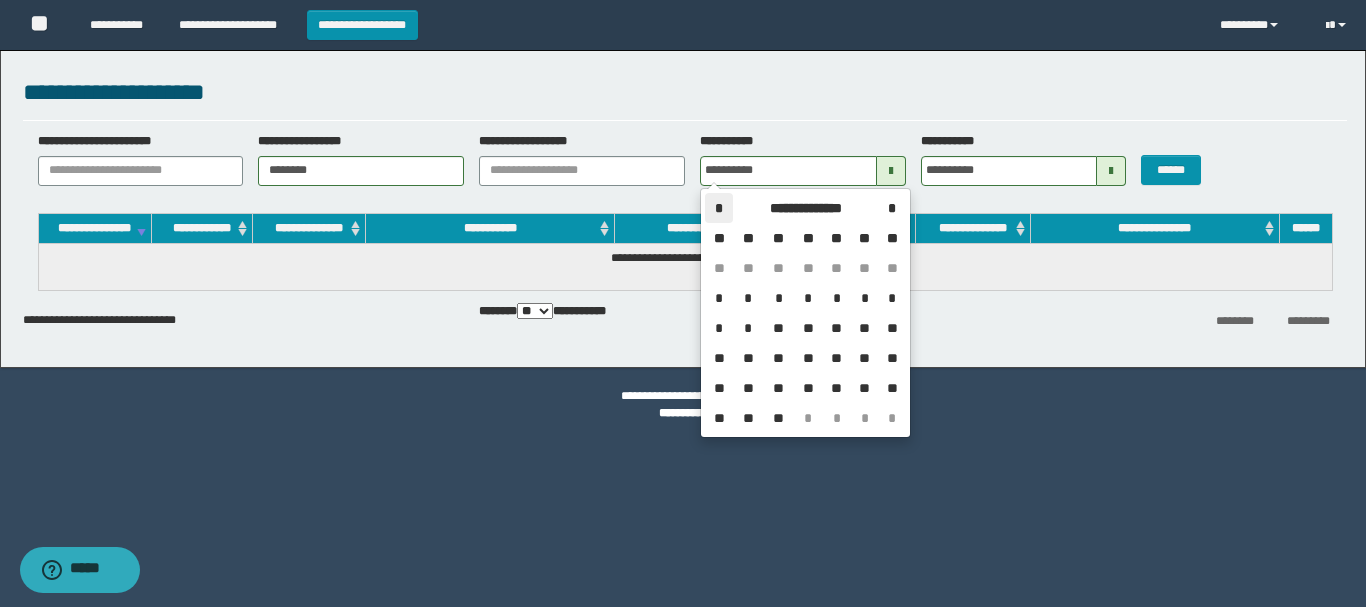 click on "*" at bounding box center (719, 208) 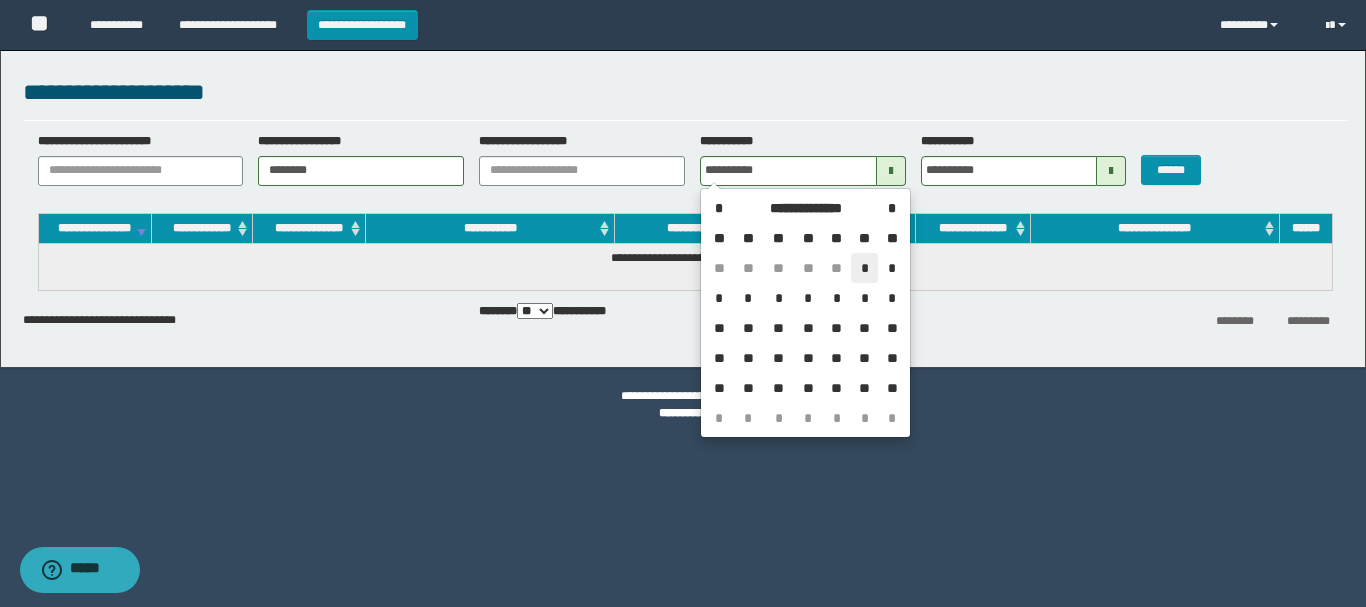 click on "*" at bounding box center (865, 268) 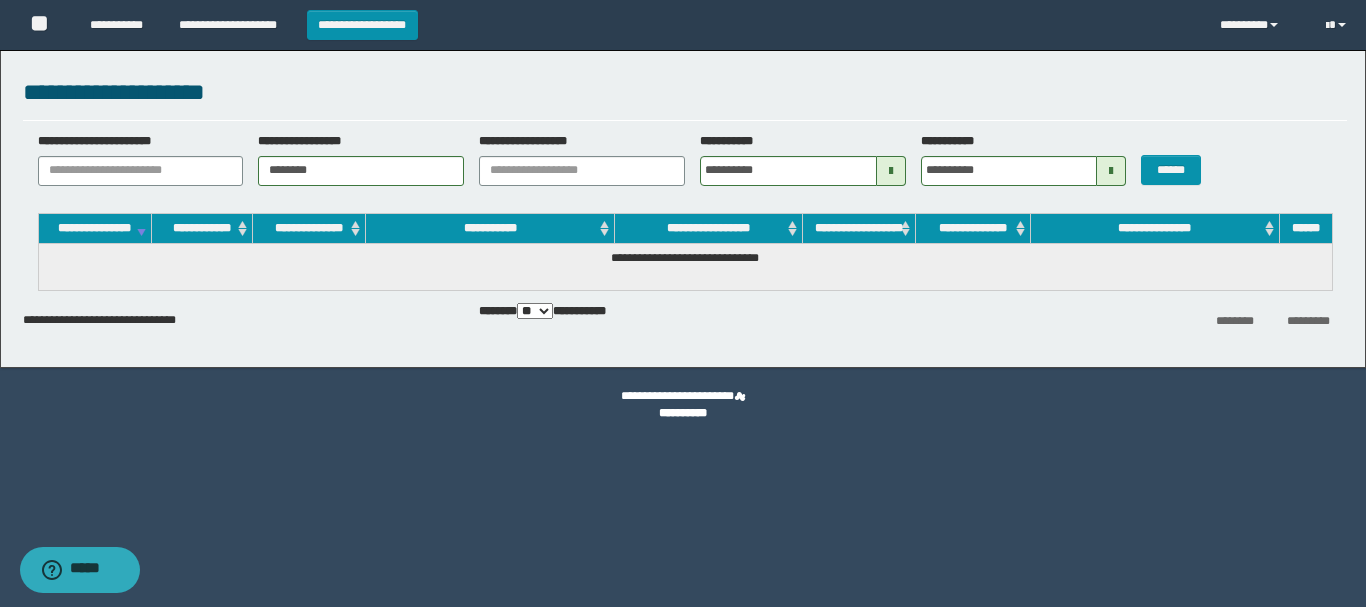 click at bounding box center [891, 171] 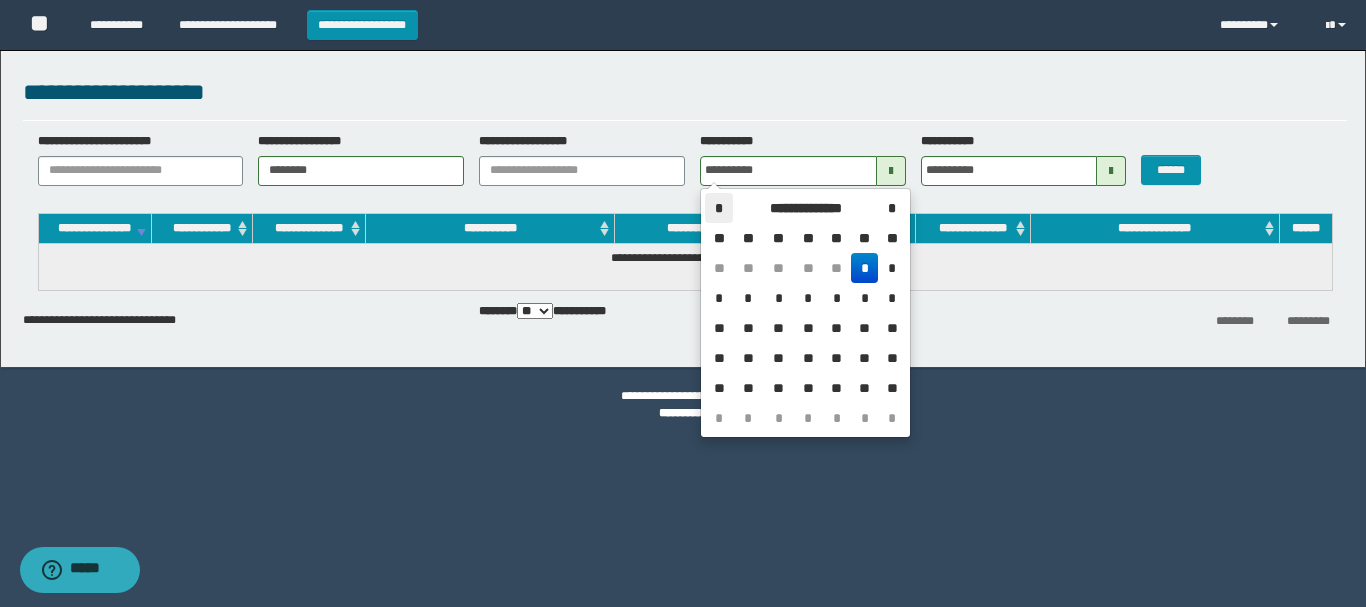 click on "*" at bounding box center [719, 208] 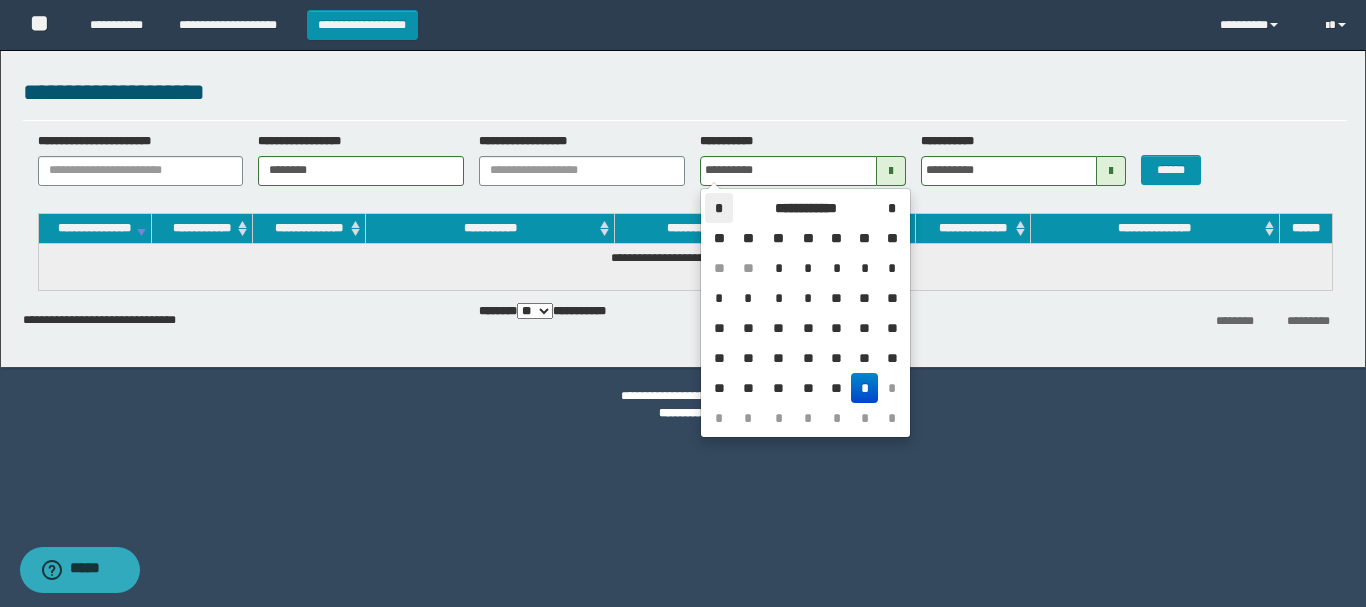 click on "*" at bounding box center (719, 208) 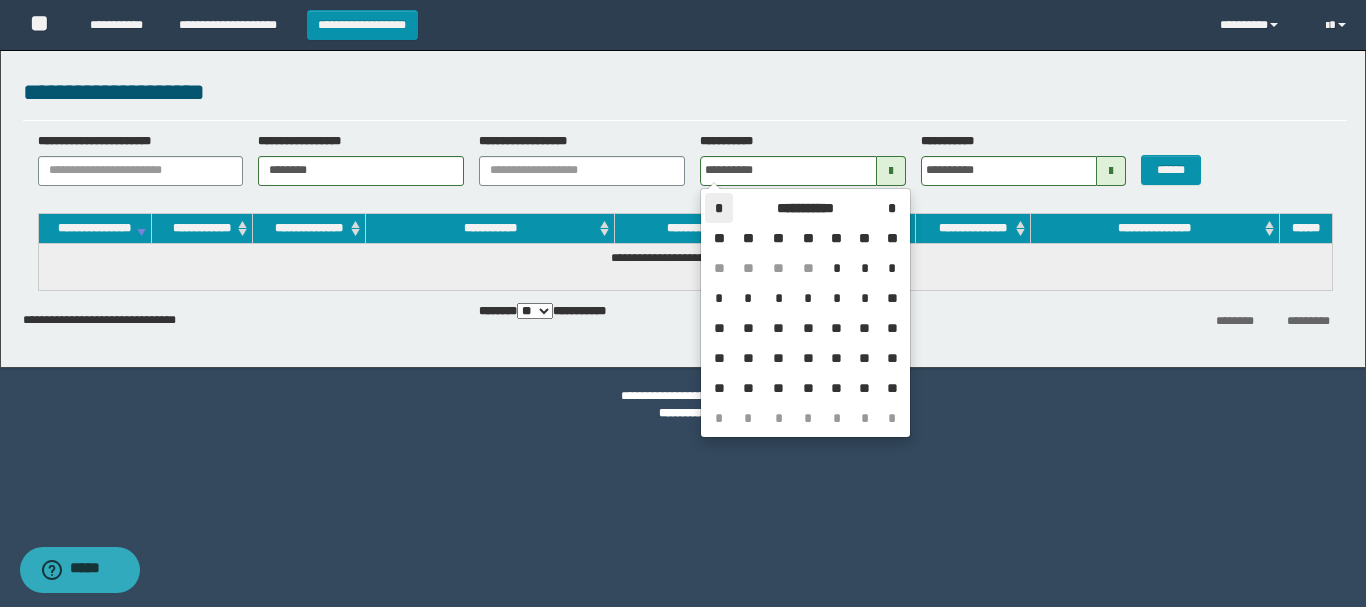click on "*" at bounding box center [719, 208] 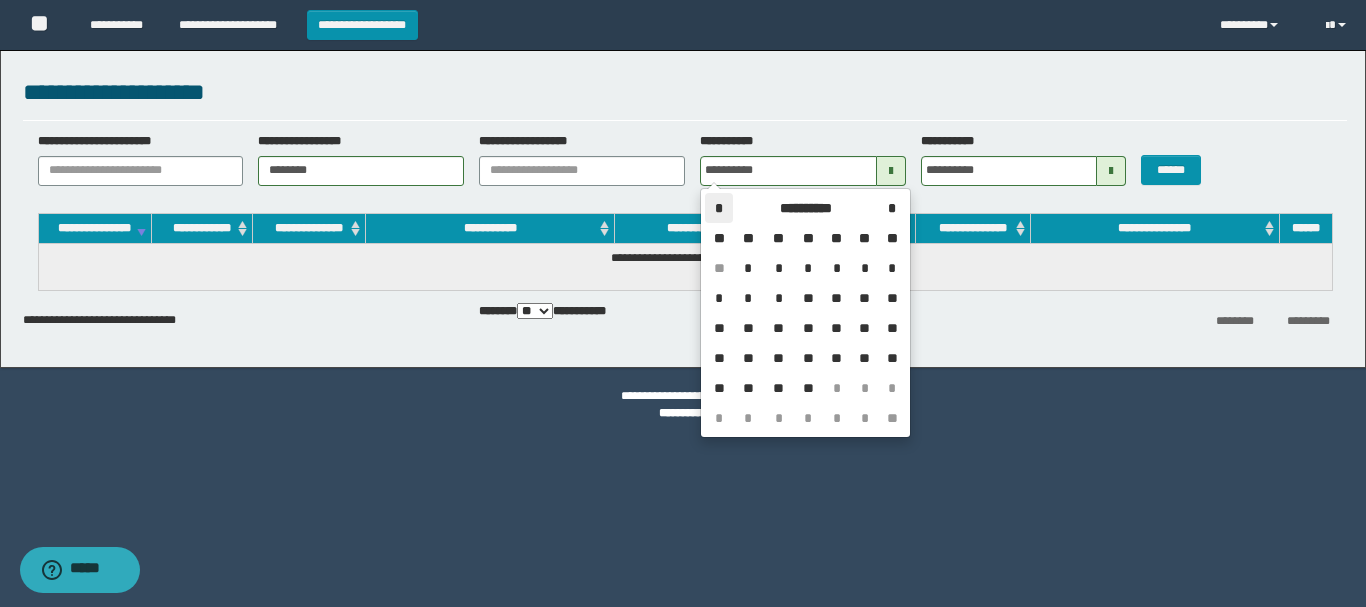 click on "*" at bounding box center (719, 208) 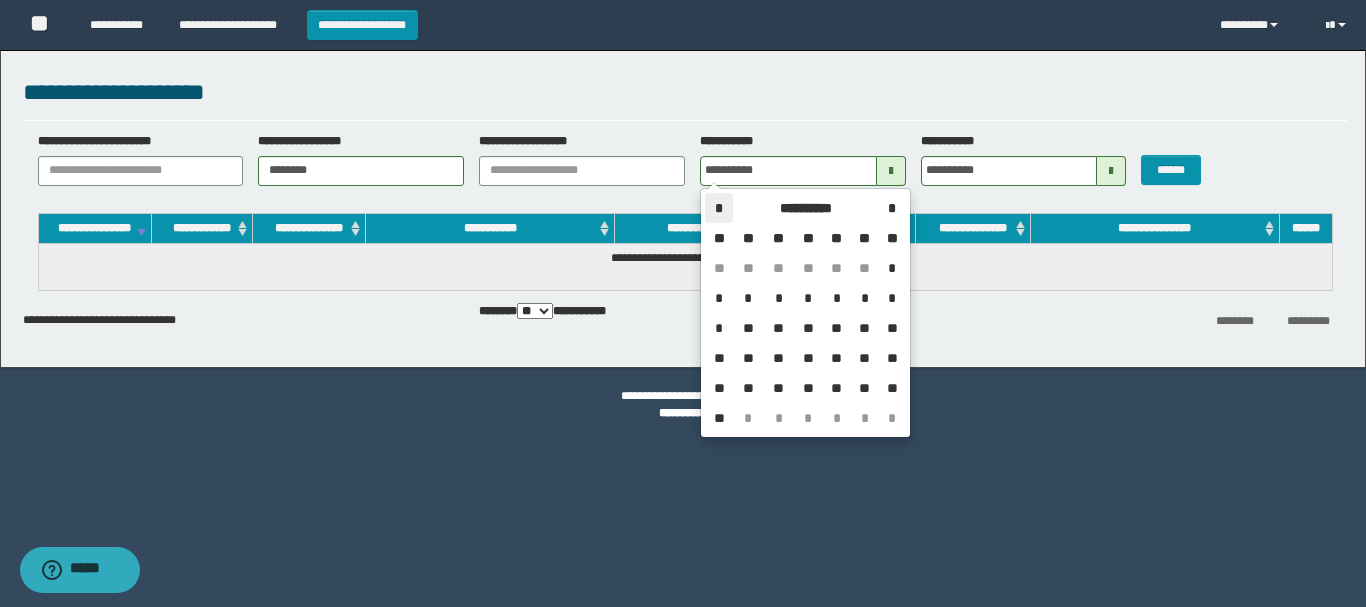 click on "*" at bounding box center (719, 208) 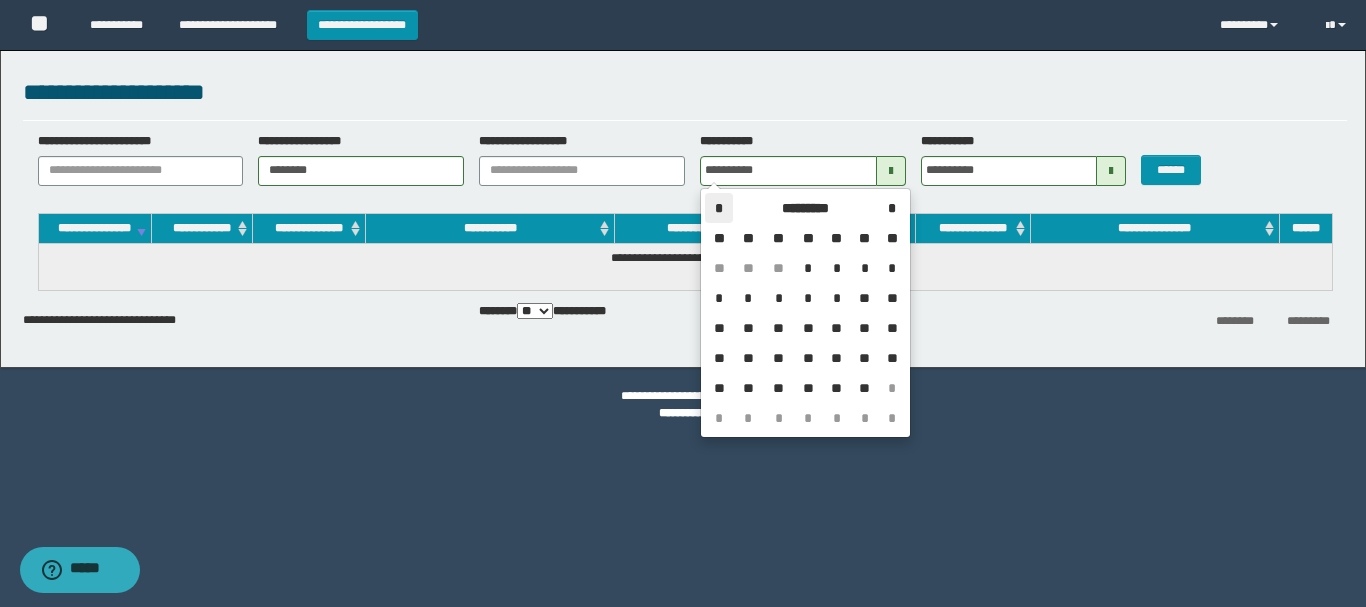 click on "*" at bounding box center [719, 208] 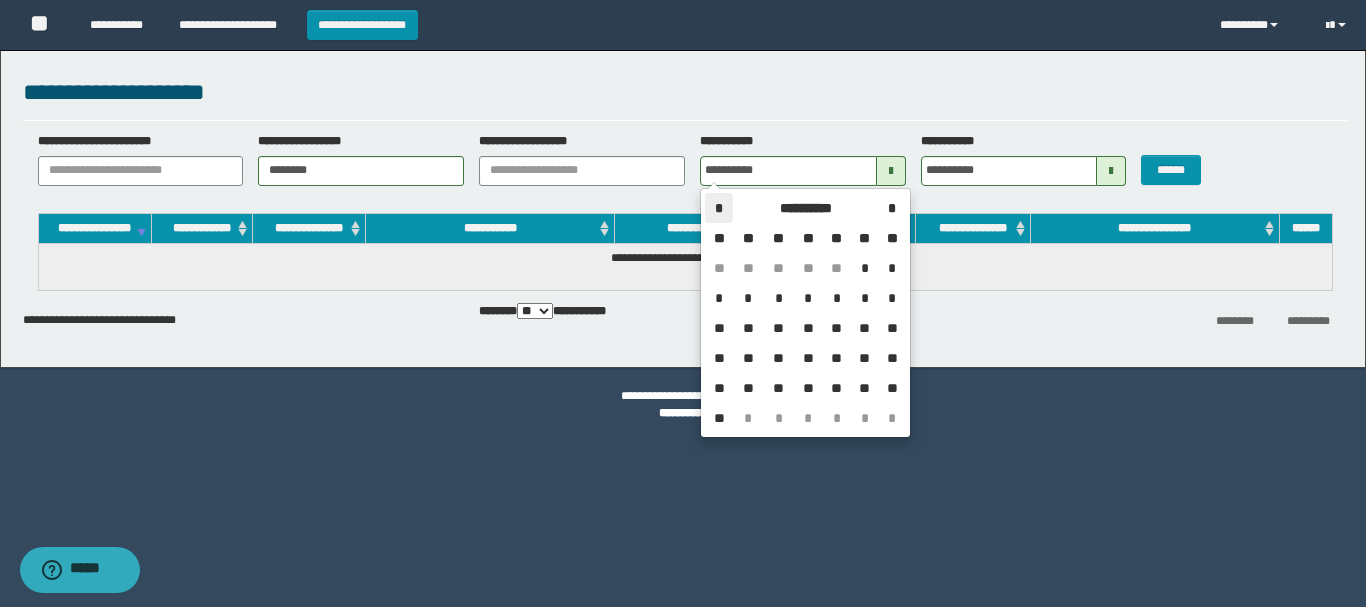 click on "*" at bounding box center (719, 208) 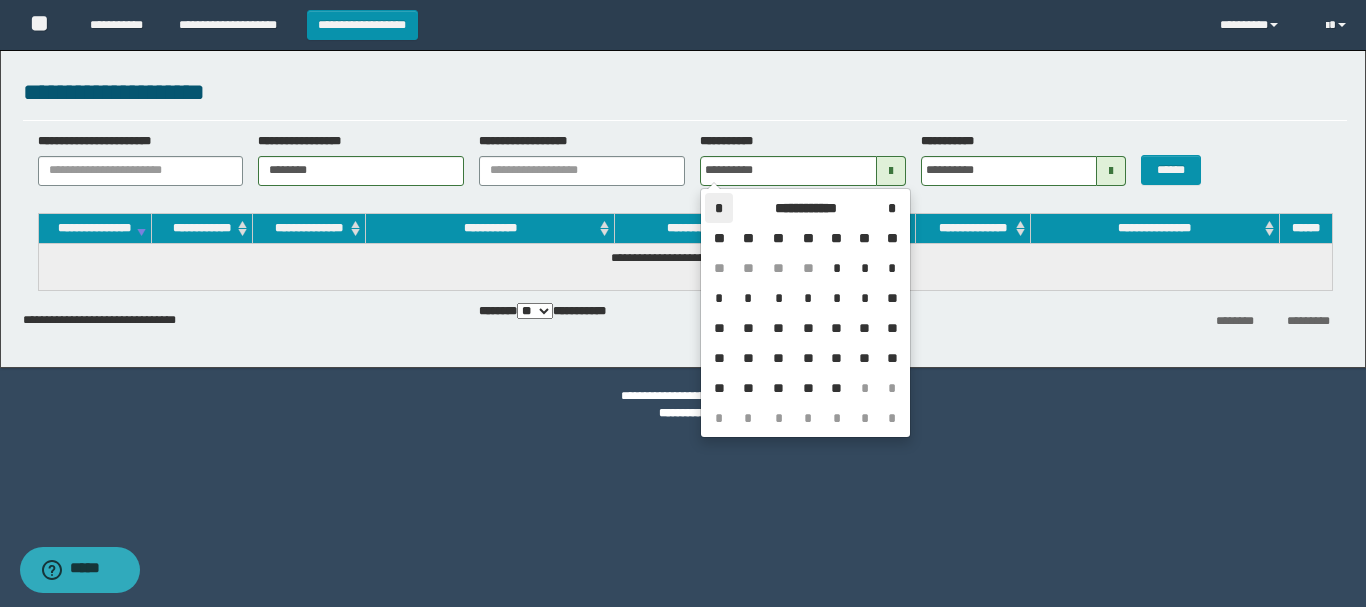 click on "*" at bounding box center [719, 208] 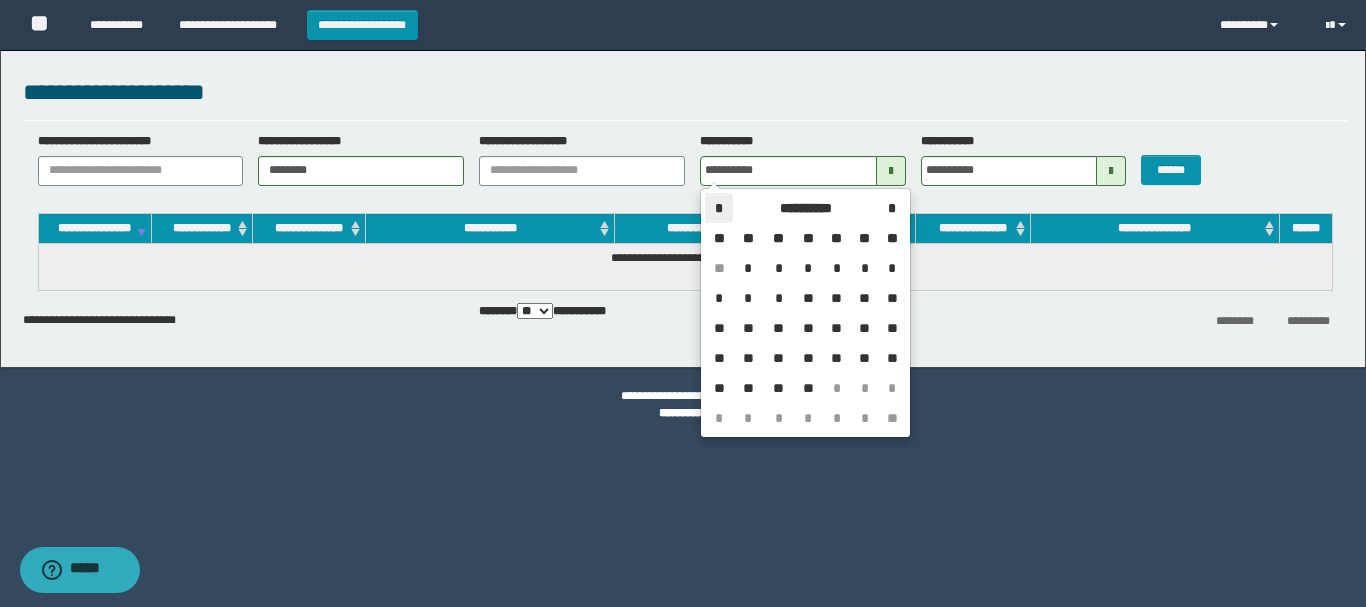 click on "*" at bounding box center (719, 208) 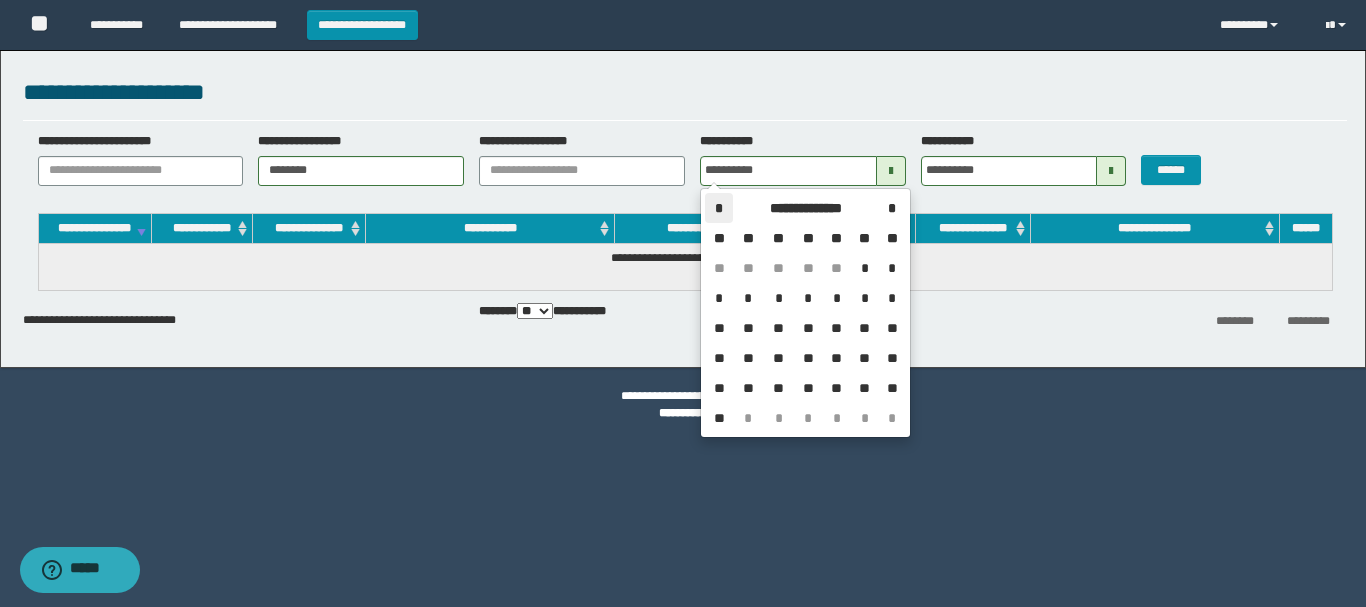 click on "*" at bounding box center [719, 208] 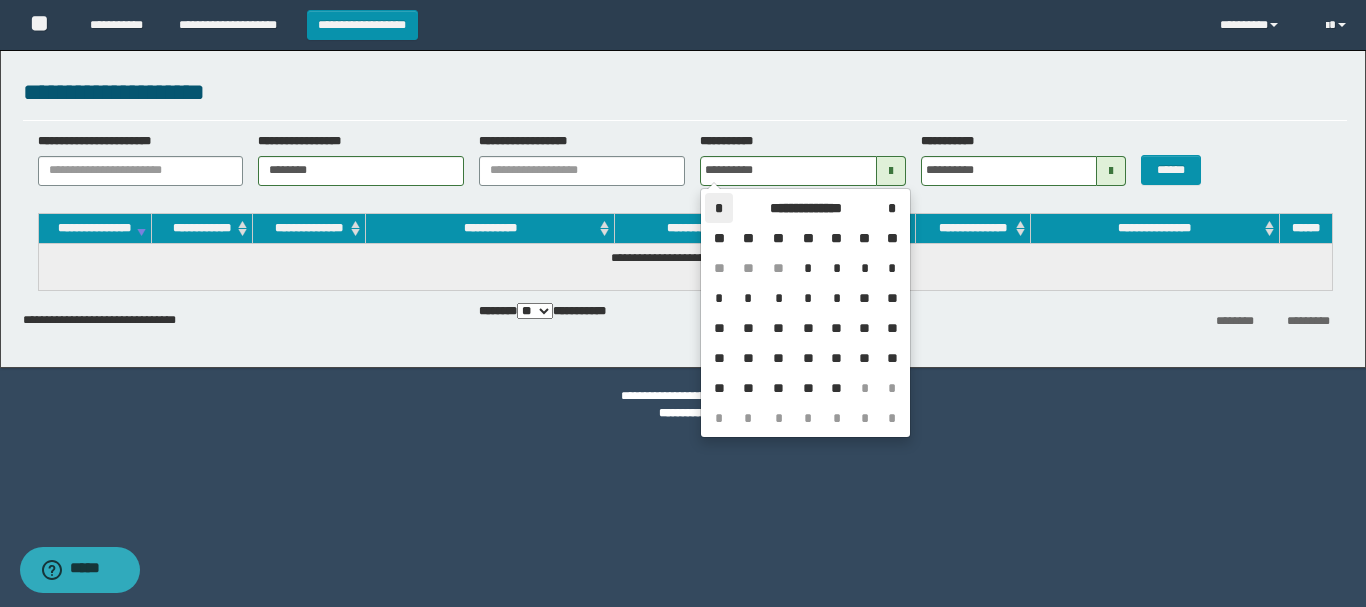 click on "*" at bounding box center [719, 208] 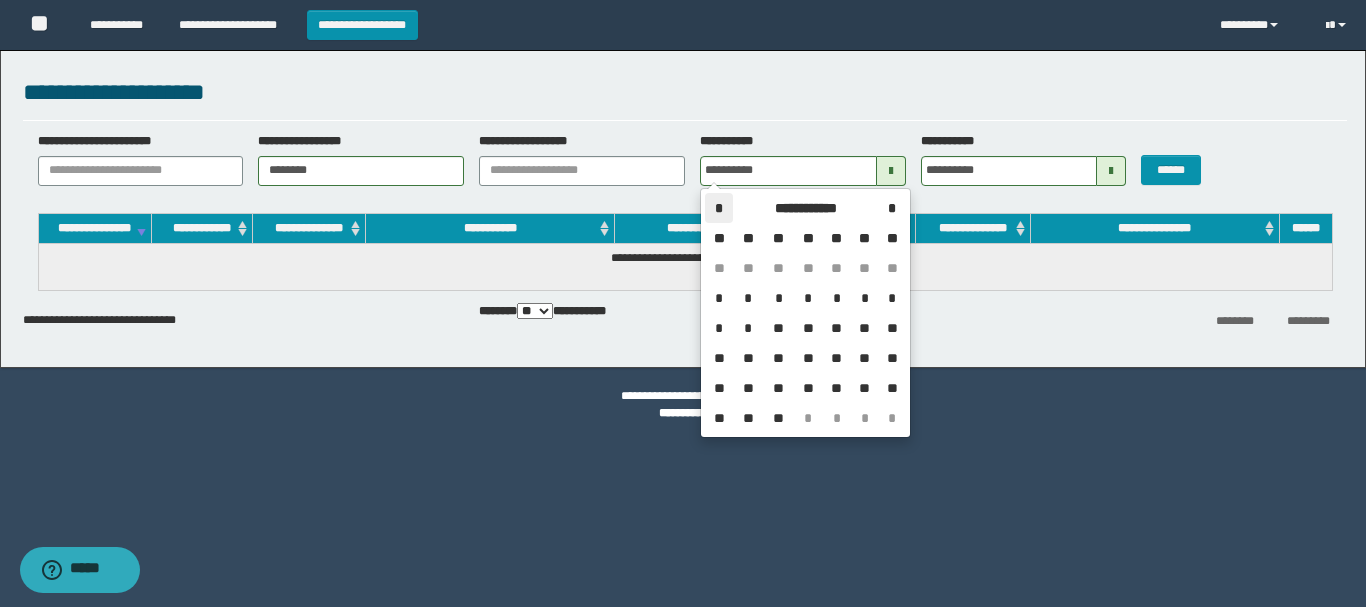 click on "*" at bounding box center [719, 208] 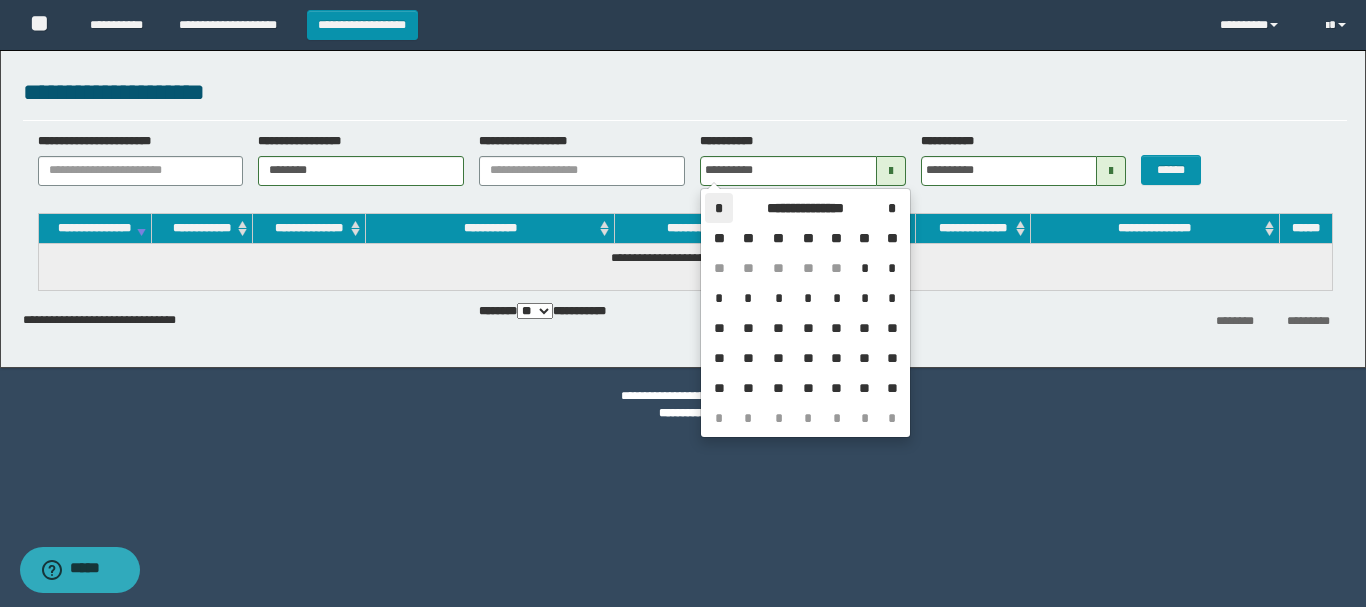 click on "*" at bounding box center (719, 208) 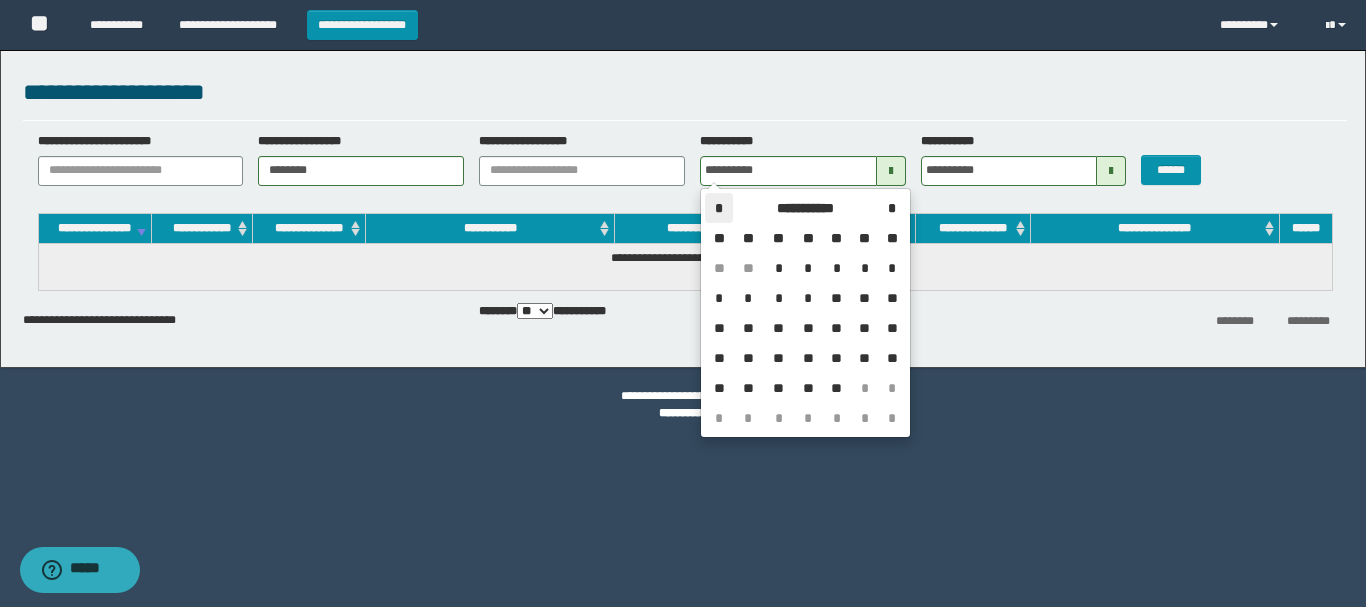 click on "*" at bounding box center (719, 208) 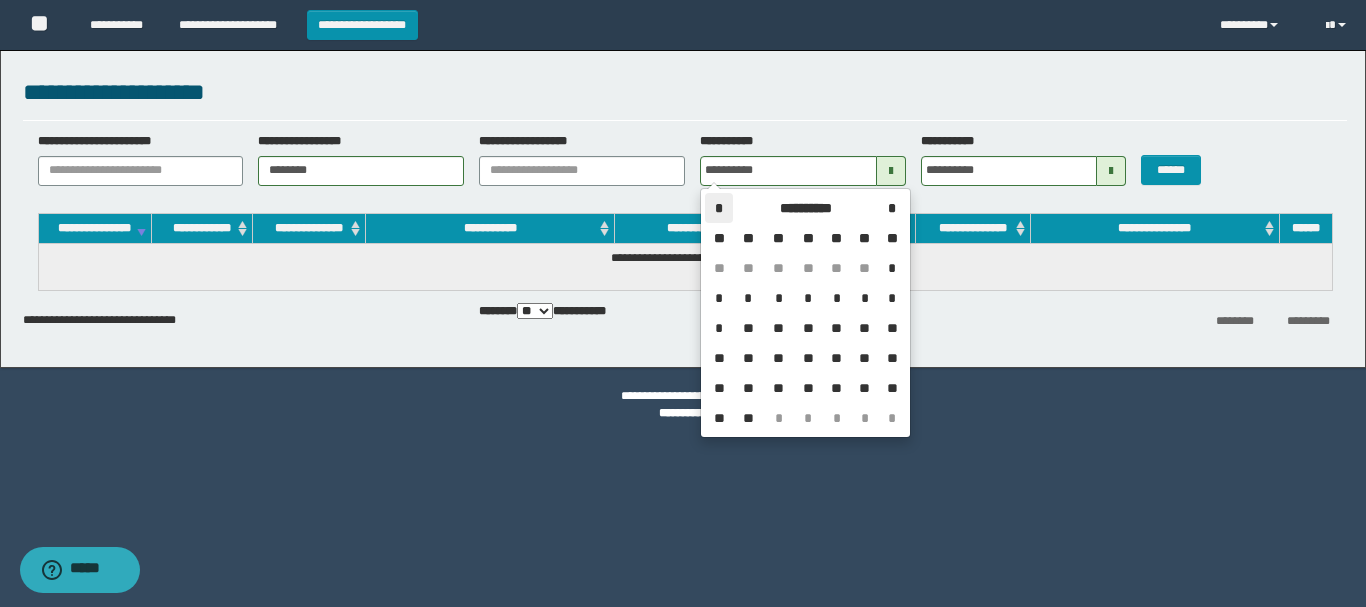 click on "*" at bounding box center (719, 208) 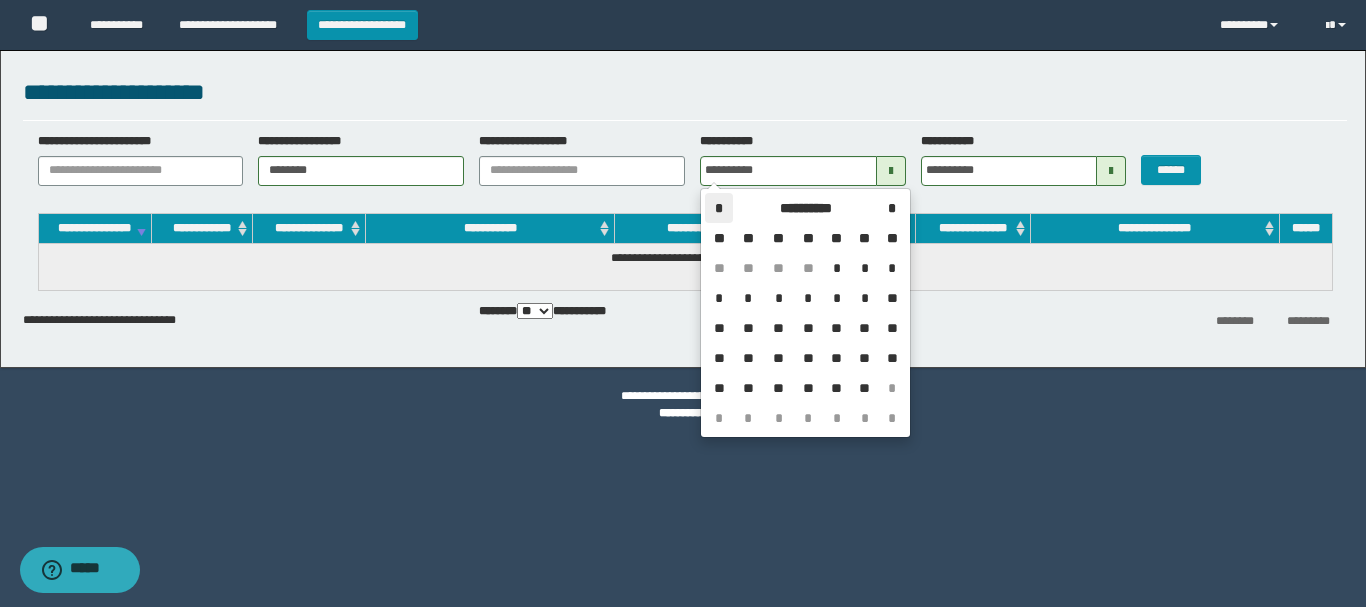 click on "*" at bounding box center [719, 208] 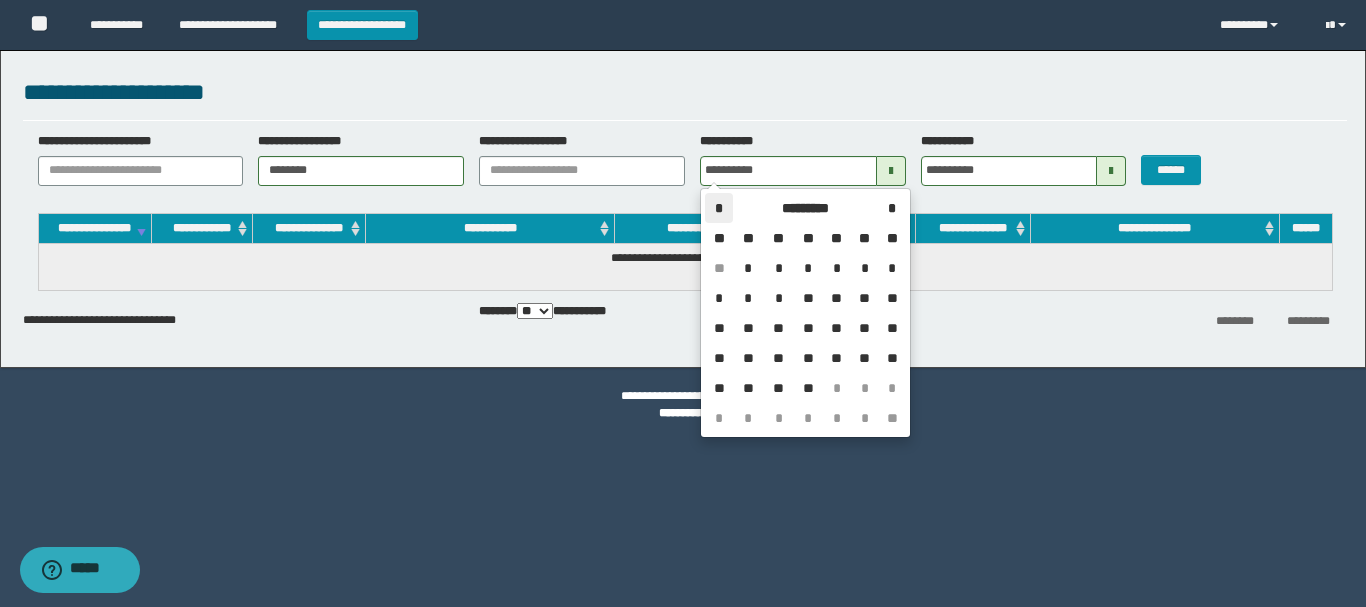 click on "*" at bounding box center (719, 208) 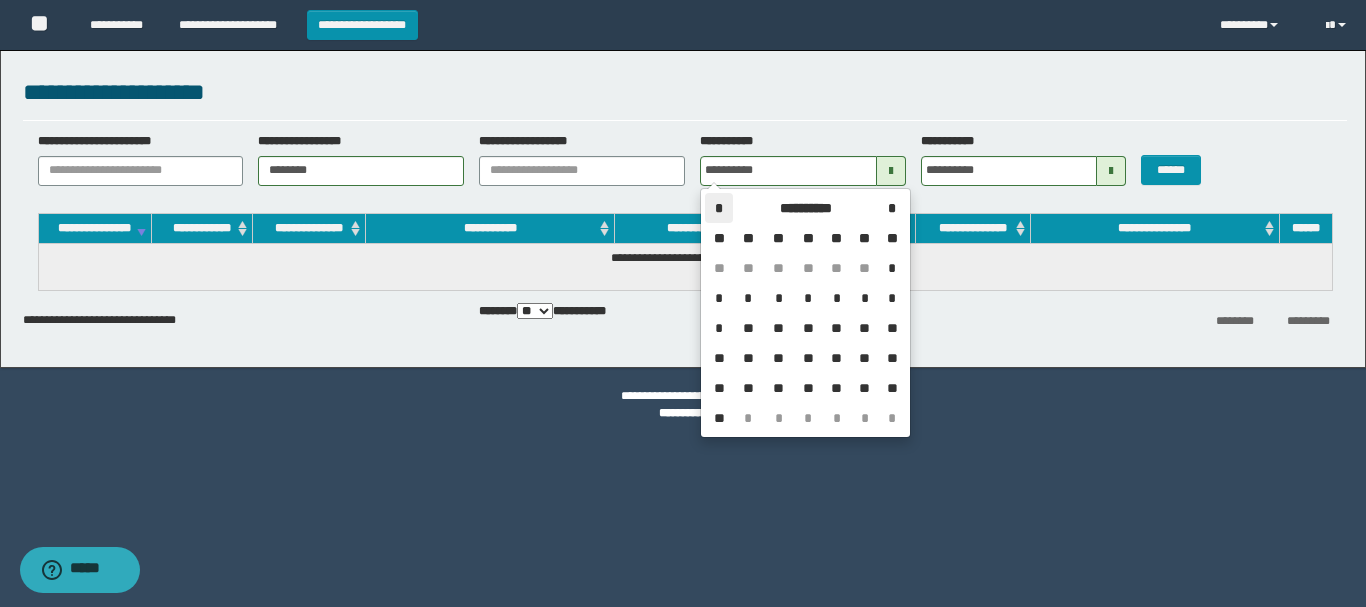 click on "*" at bounding box center (719, 208) 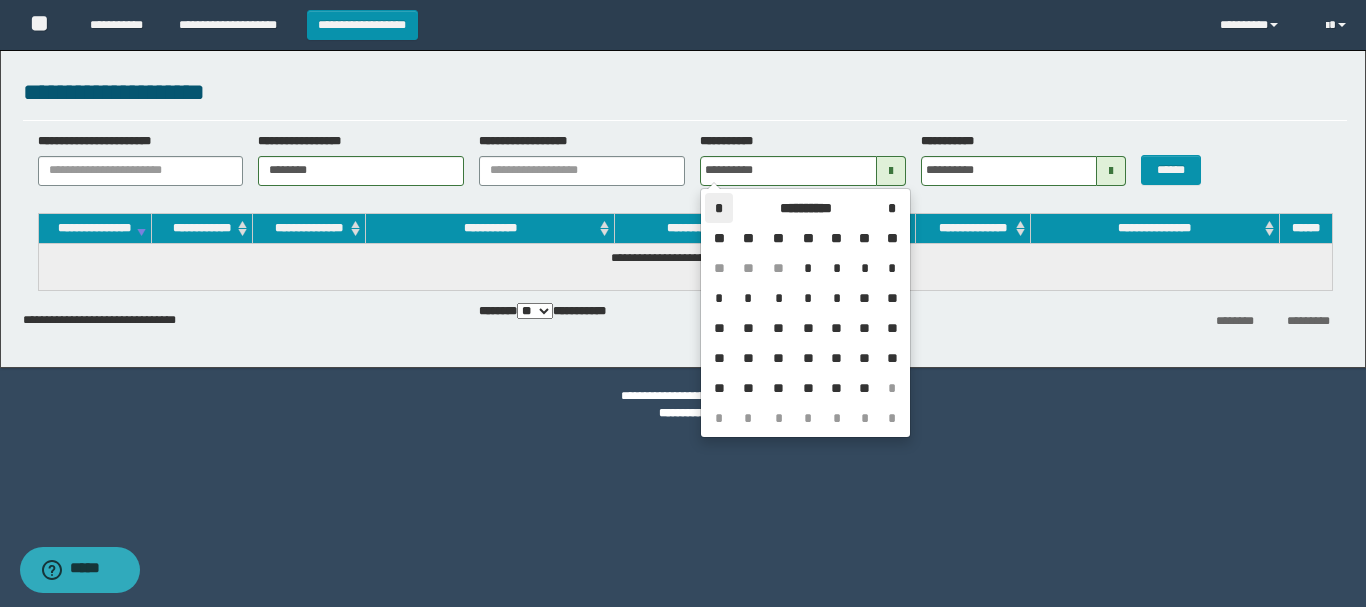 click on "*" at bounding box center [719, 208] 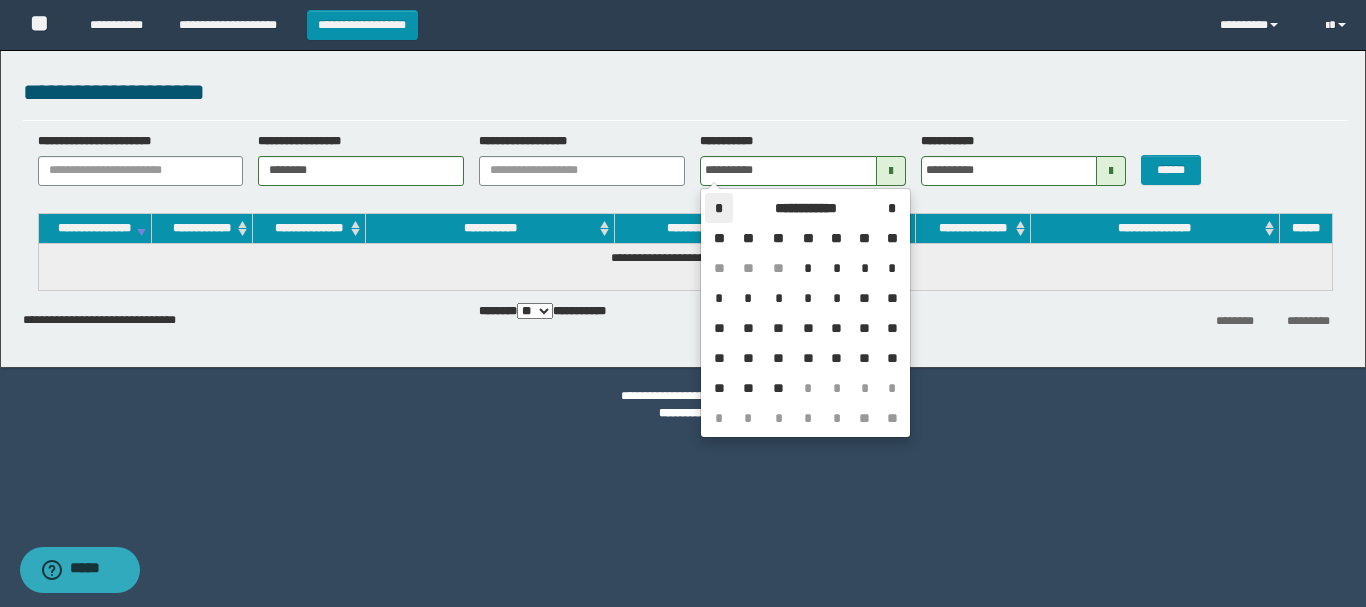 click on "*" at bounding box center (719, 208) 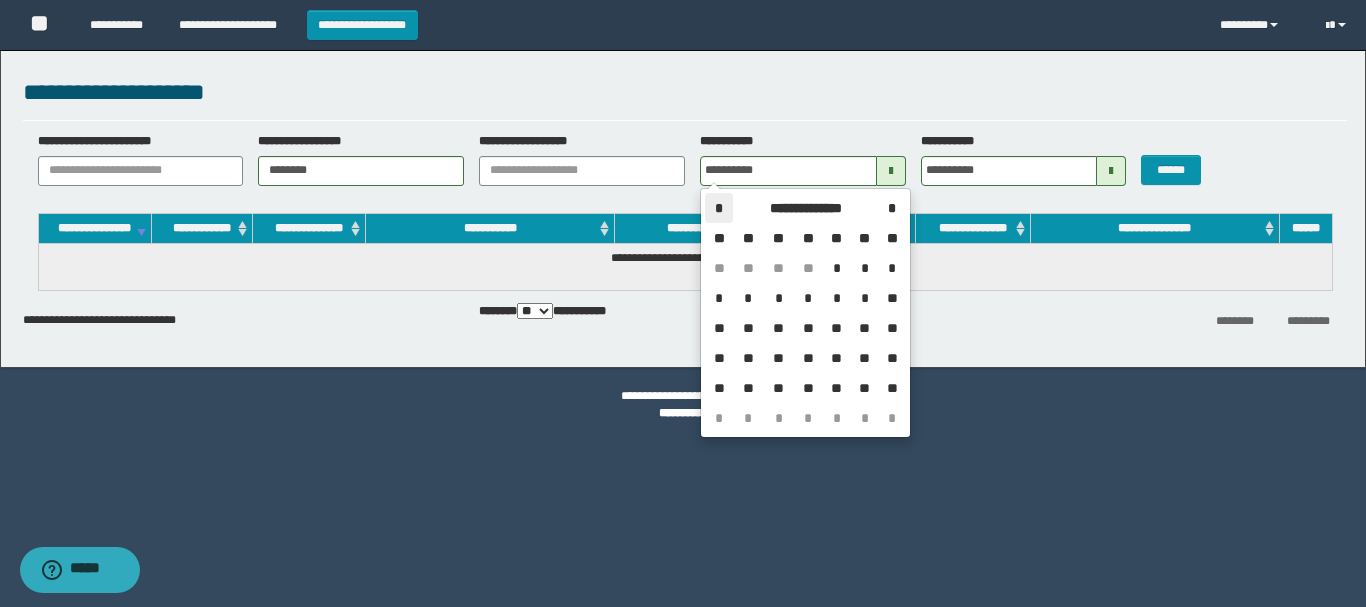 click on "*" at bounding box center (719, 208) 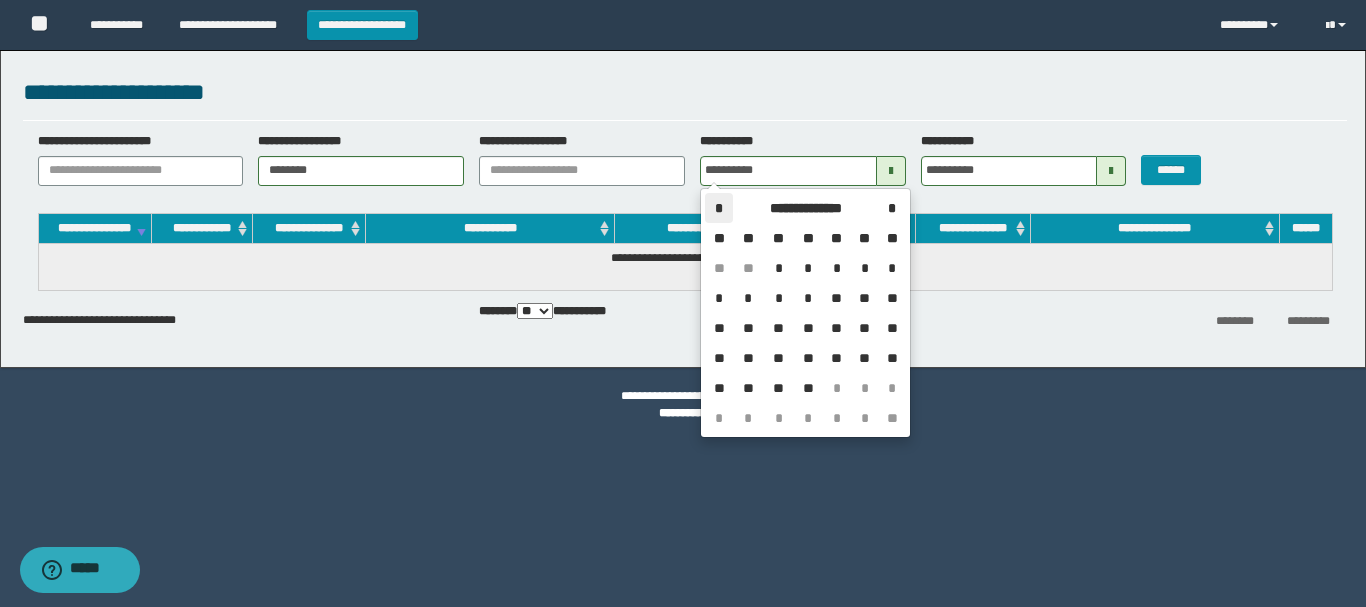 click on "*" at bounding box center (719, 208) 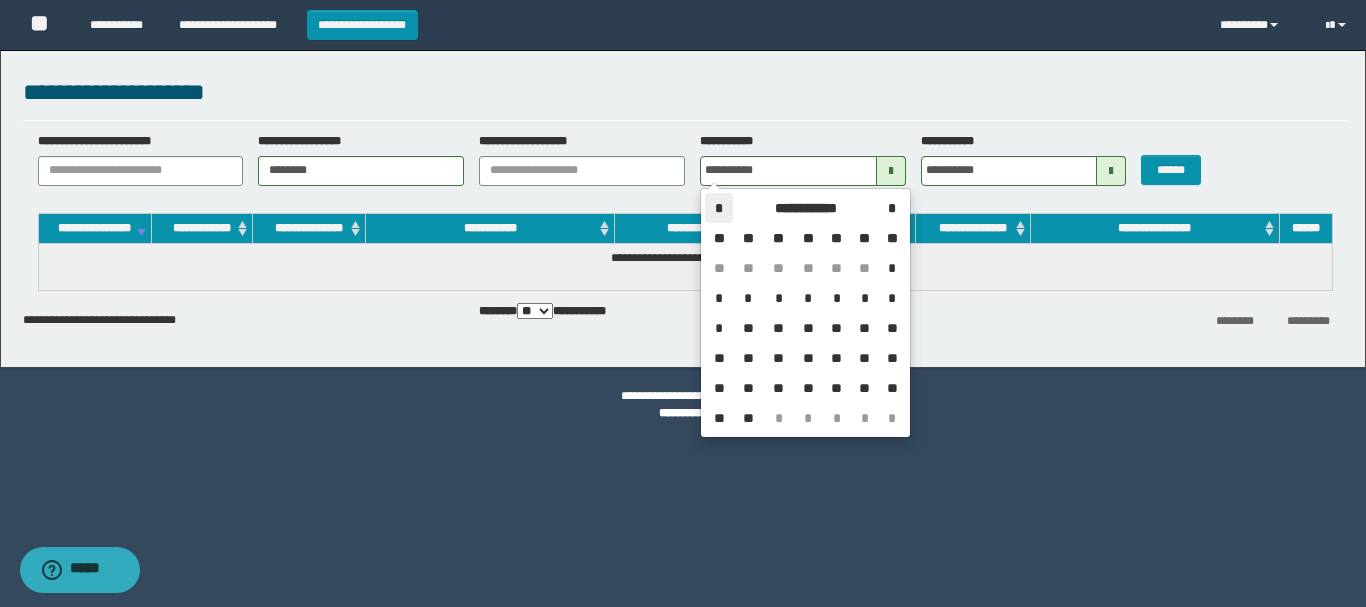 click on "*" at bounding box center [719, 208] 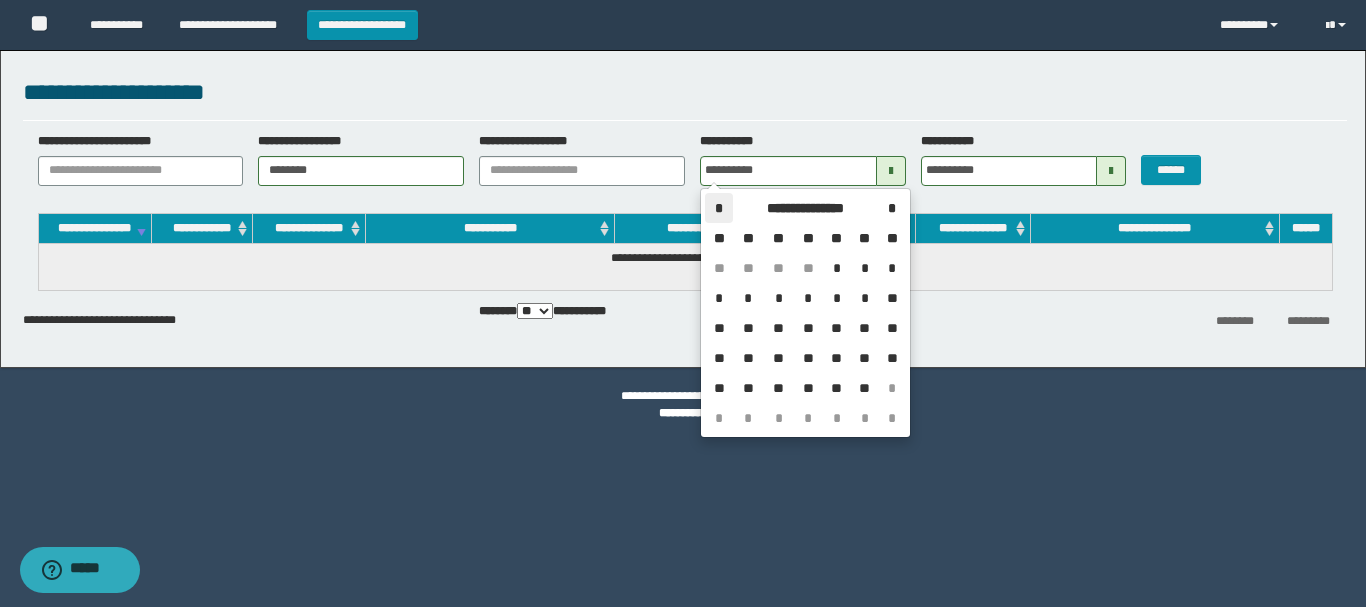 click on "*" at bounding box center (719, 208) 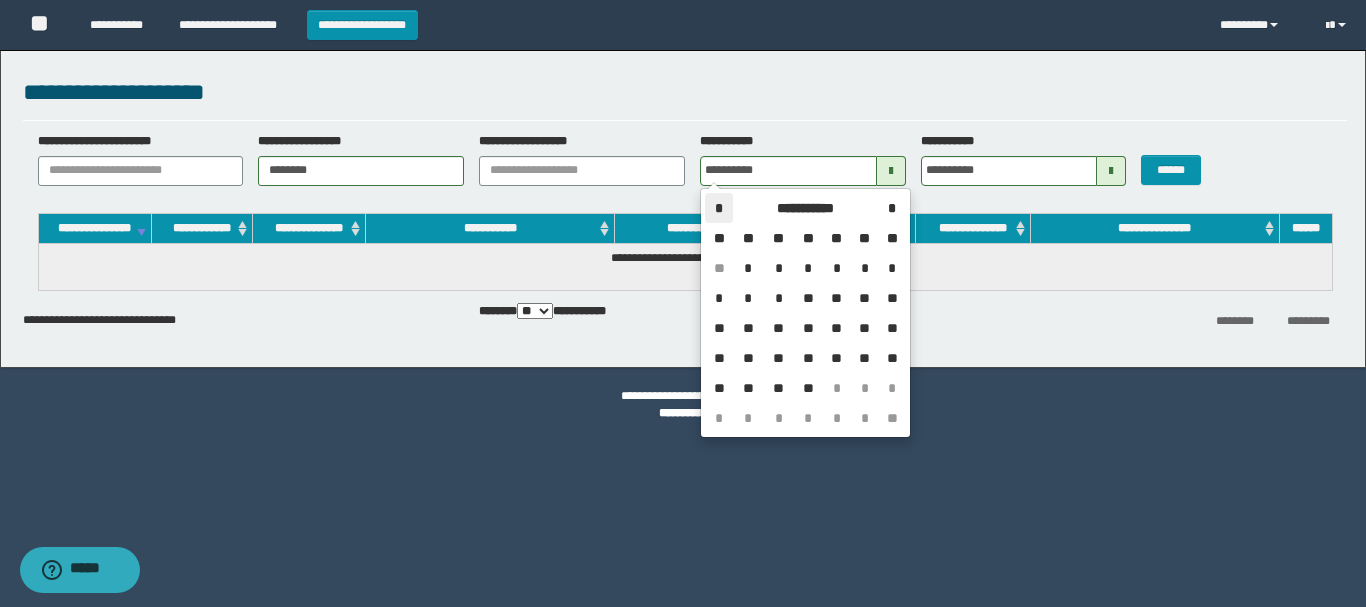 click on "*" at bounding box center [719, 208] 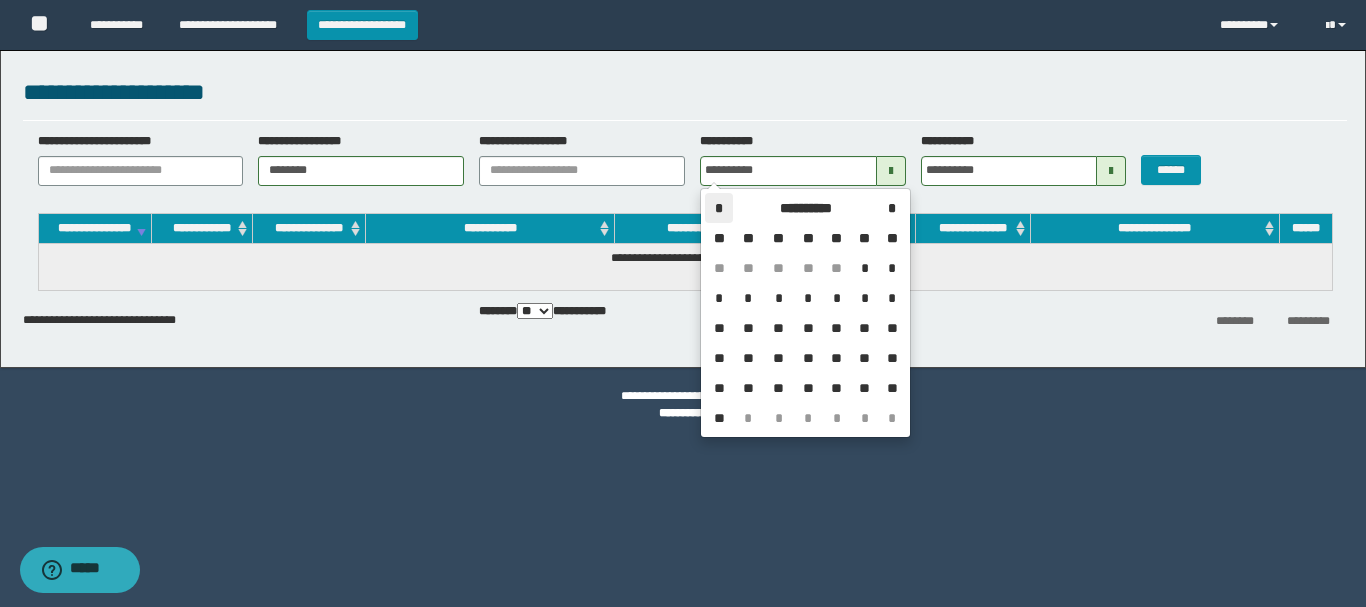 click on "*" at bounding box center [719, 208] 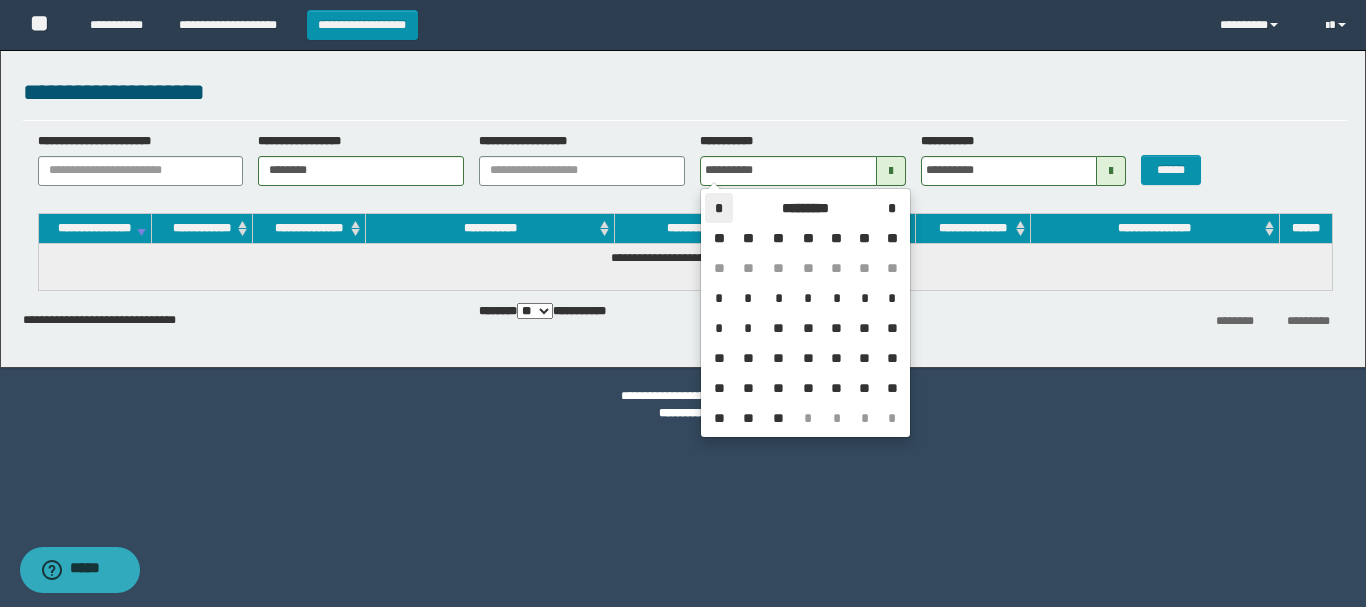 click on "*" at bounding box center [719, 208] 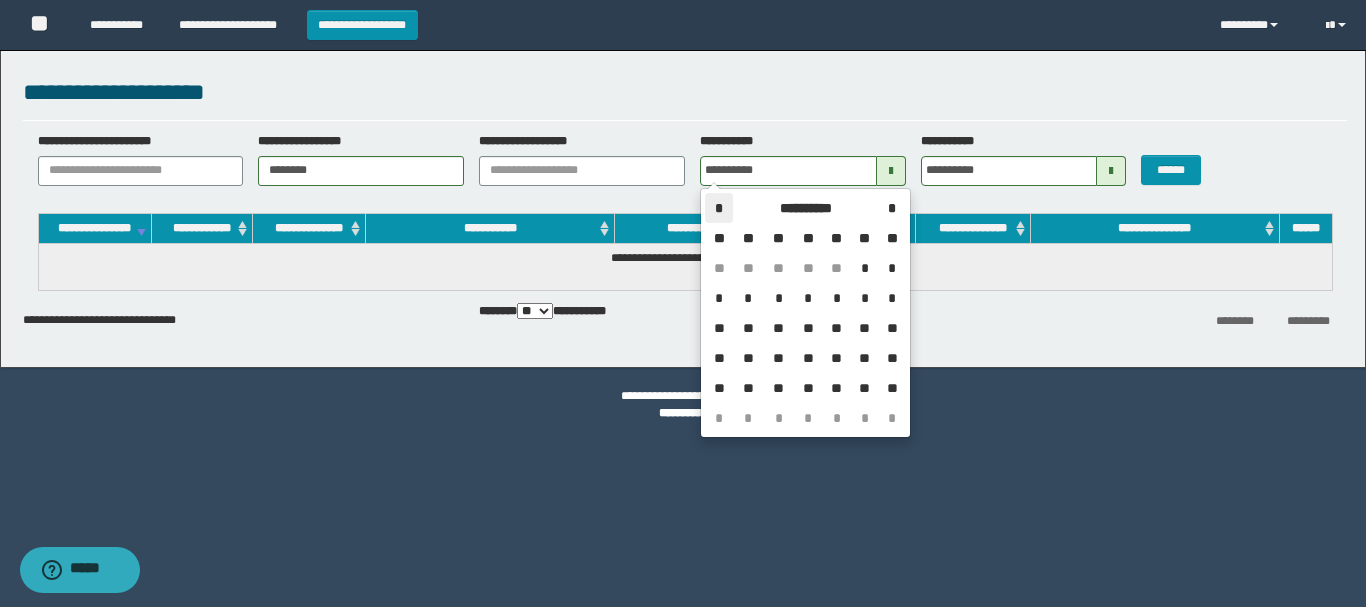click on "*" at bounding box center [719, 208] 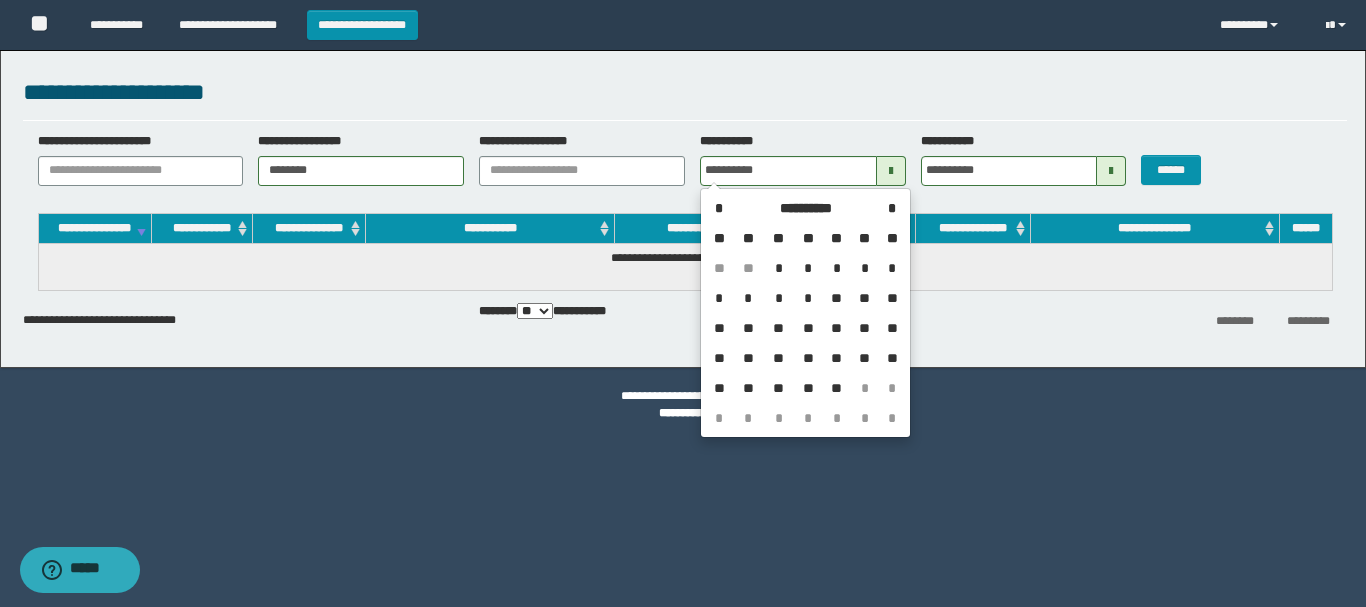 drag, startPoint x: 769, startPoint y: 271, endPoint x: 858, endPoint y: 255, distance: 90.426765 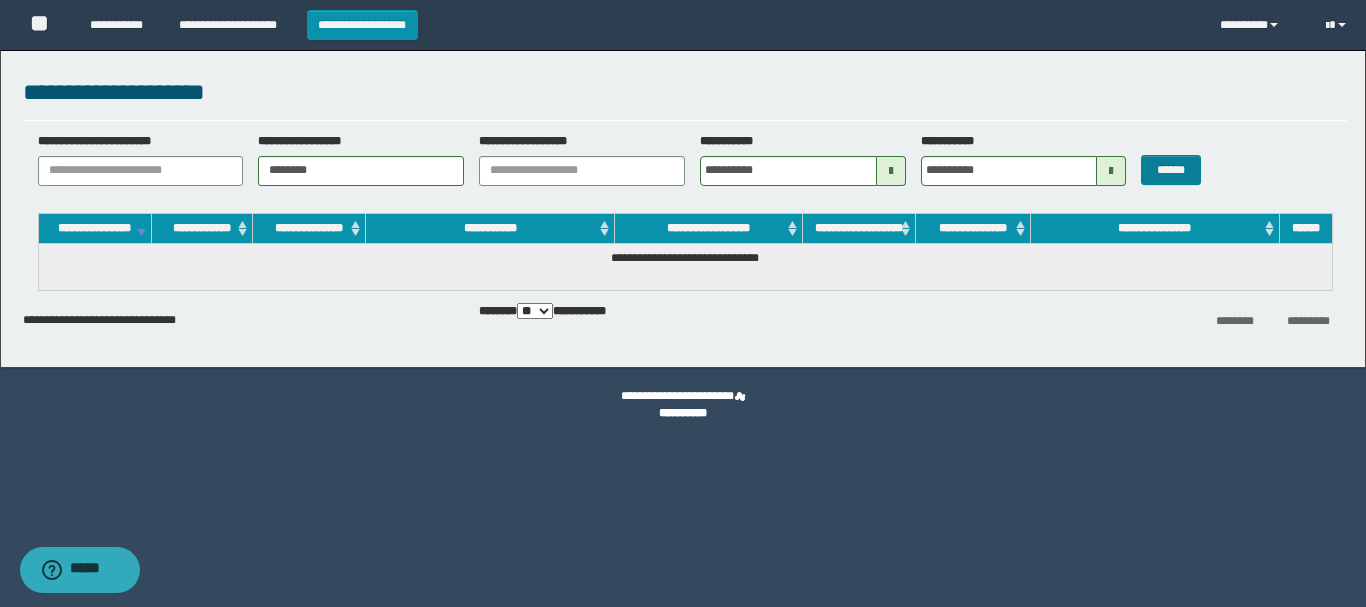 drag, startPoint x: 1258, startPoint y: 130, endPoint x: 1179, endPoint y: 163, distance: 85.61542 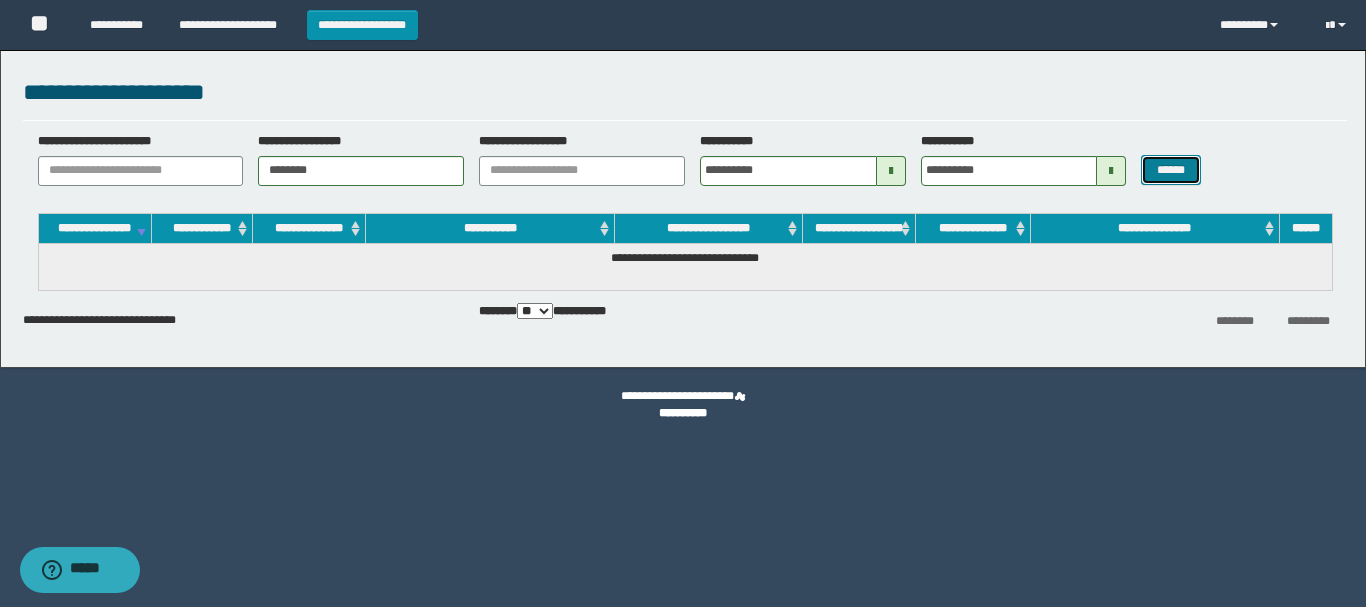 click on "******" at bounding box center (1170, 170) 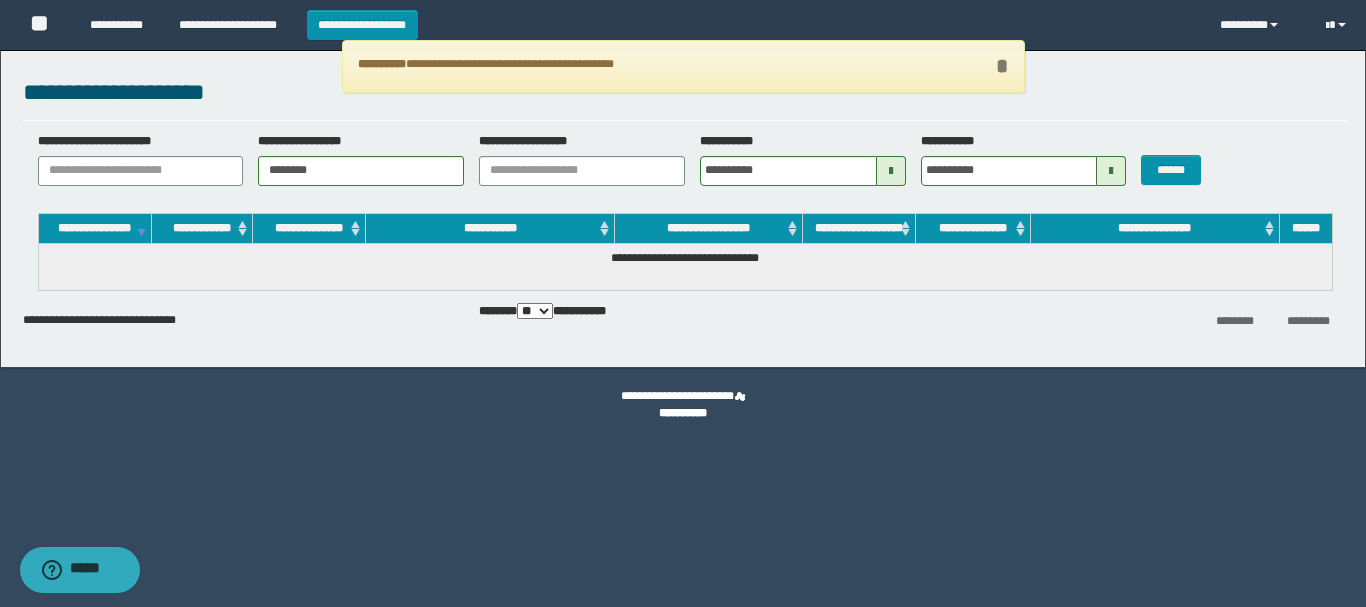 click on "*" at bounding box center (1002, 66) 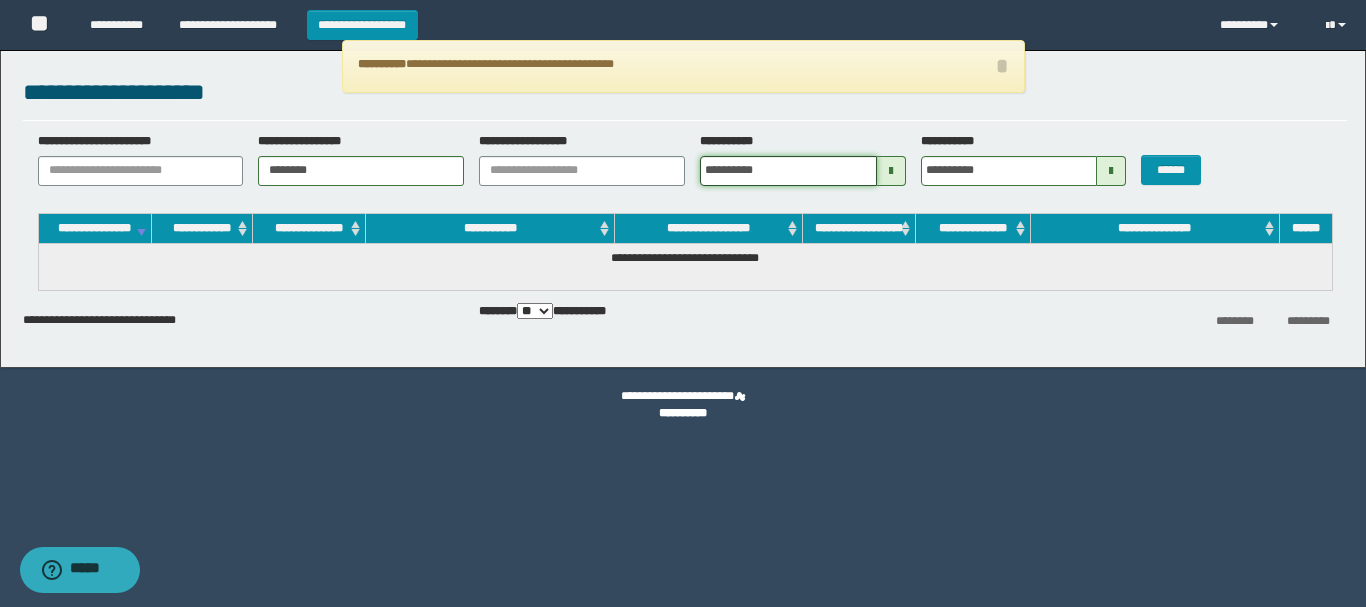 click on "**********" at bounding box center [788, 171] 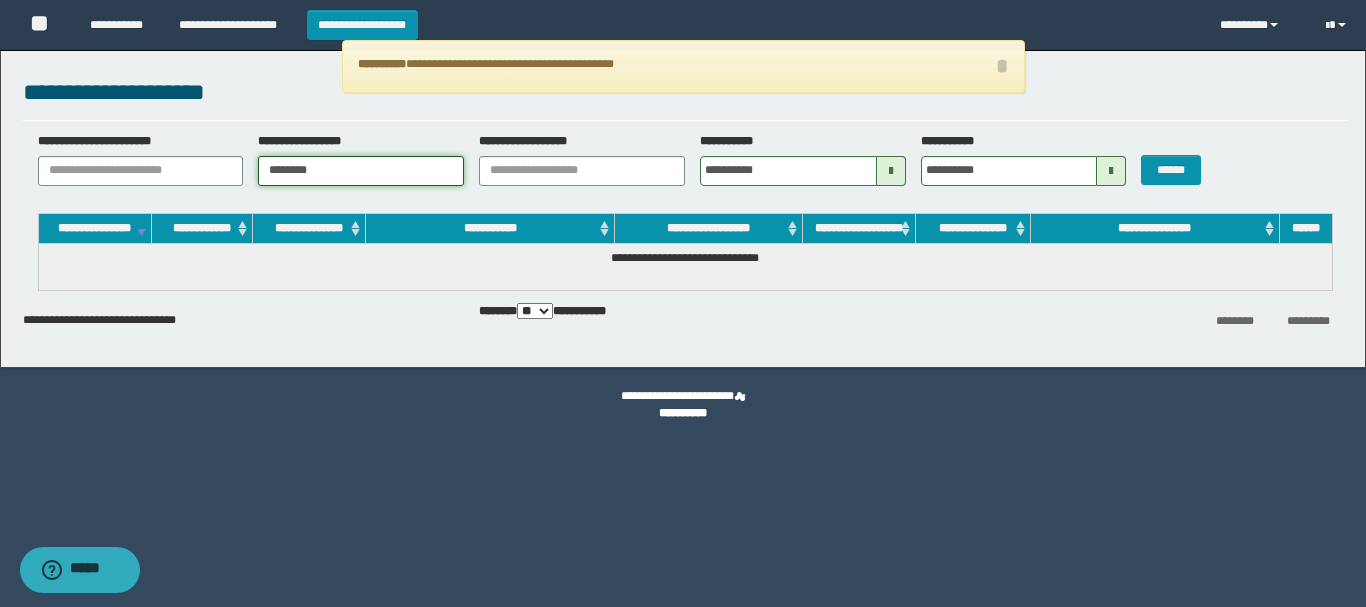 drag, startPoint x: 314, startPoint y: 173, endPoint x: 226, endPoint y: 169, distance: 88.09086 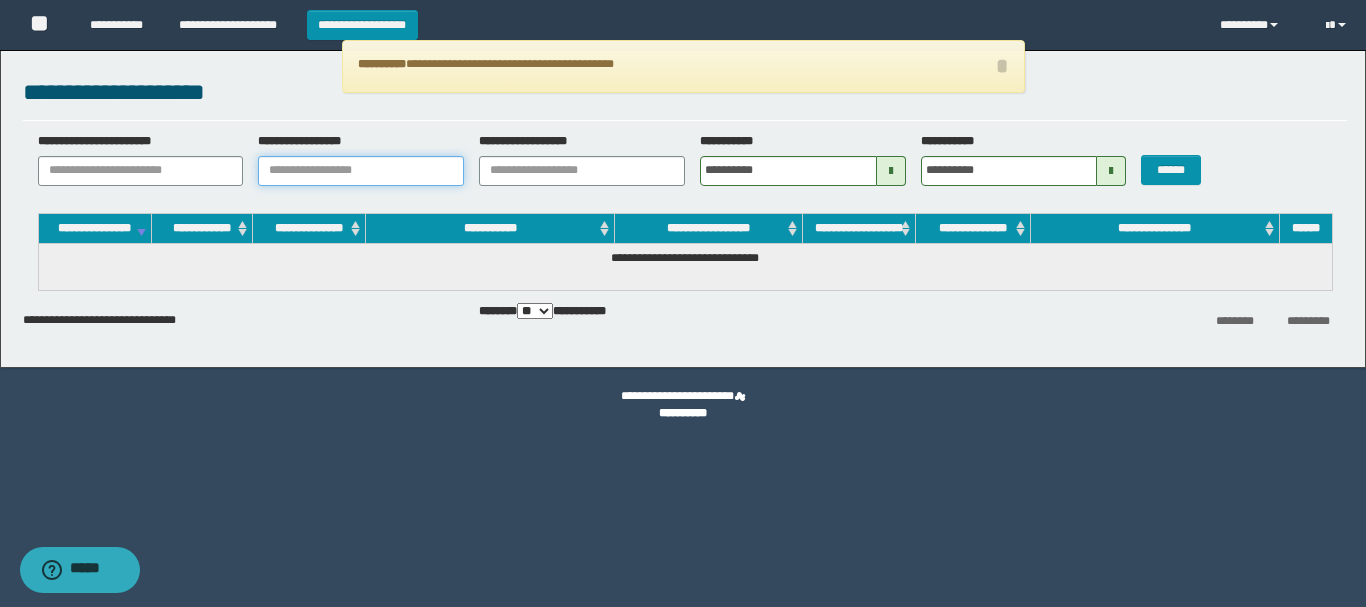 type 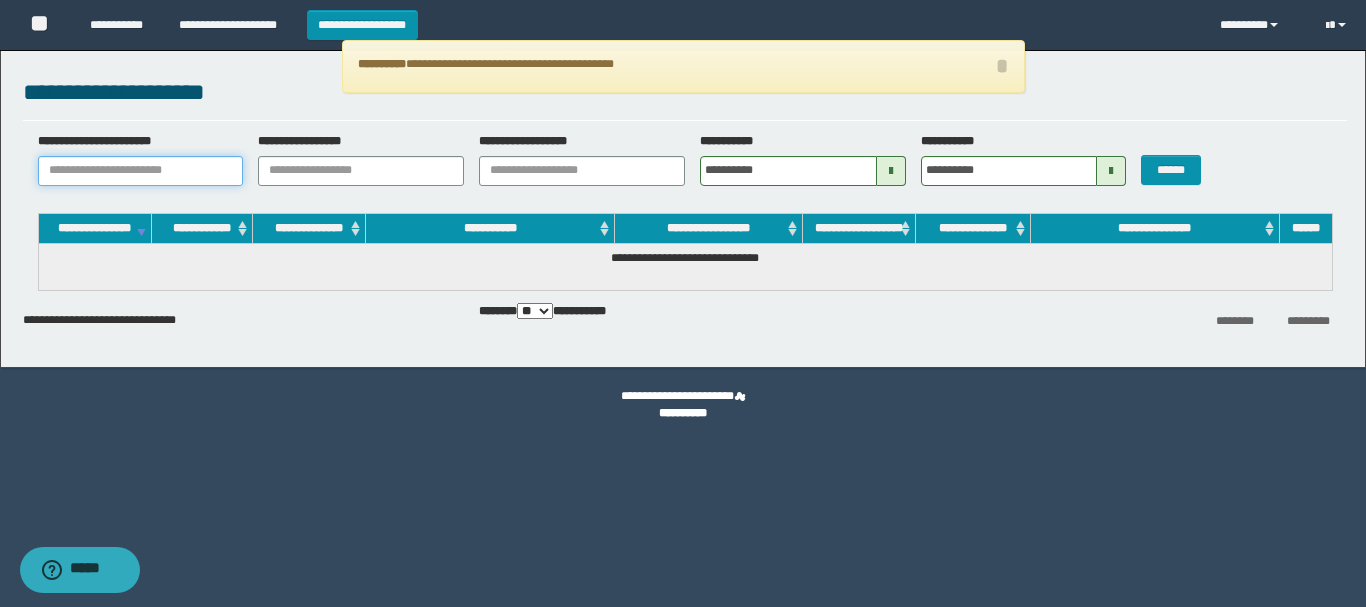 click on "**********" at bounding box center [141, 171] 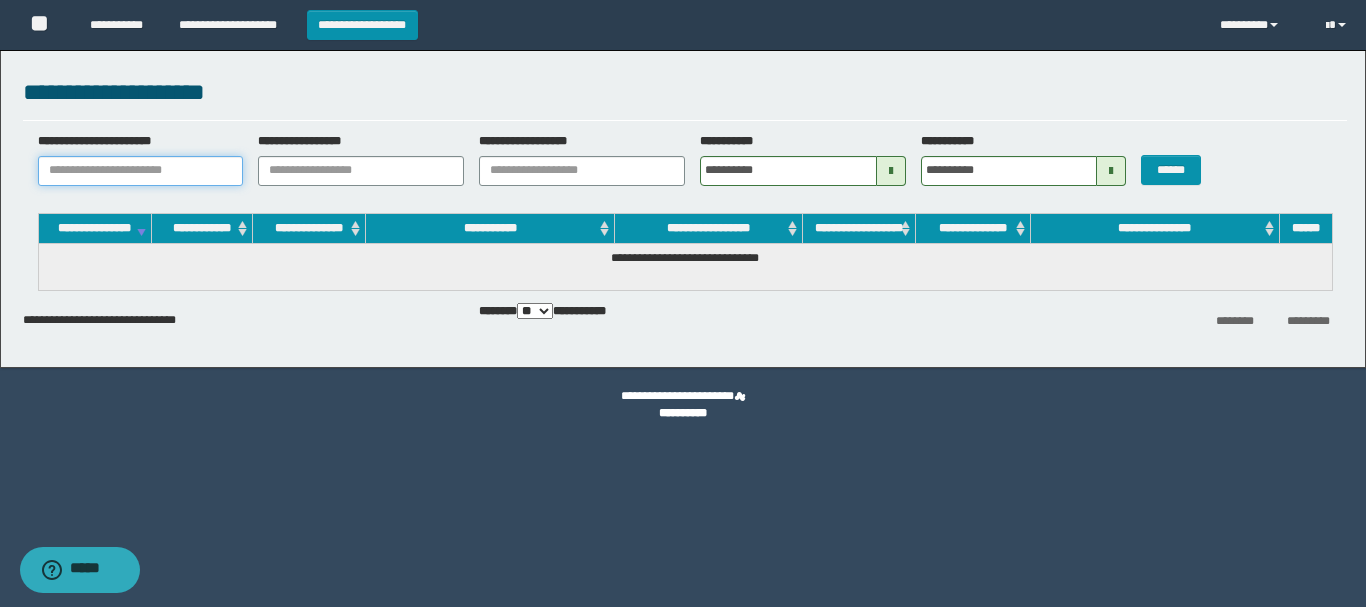 paste on "********" 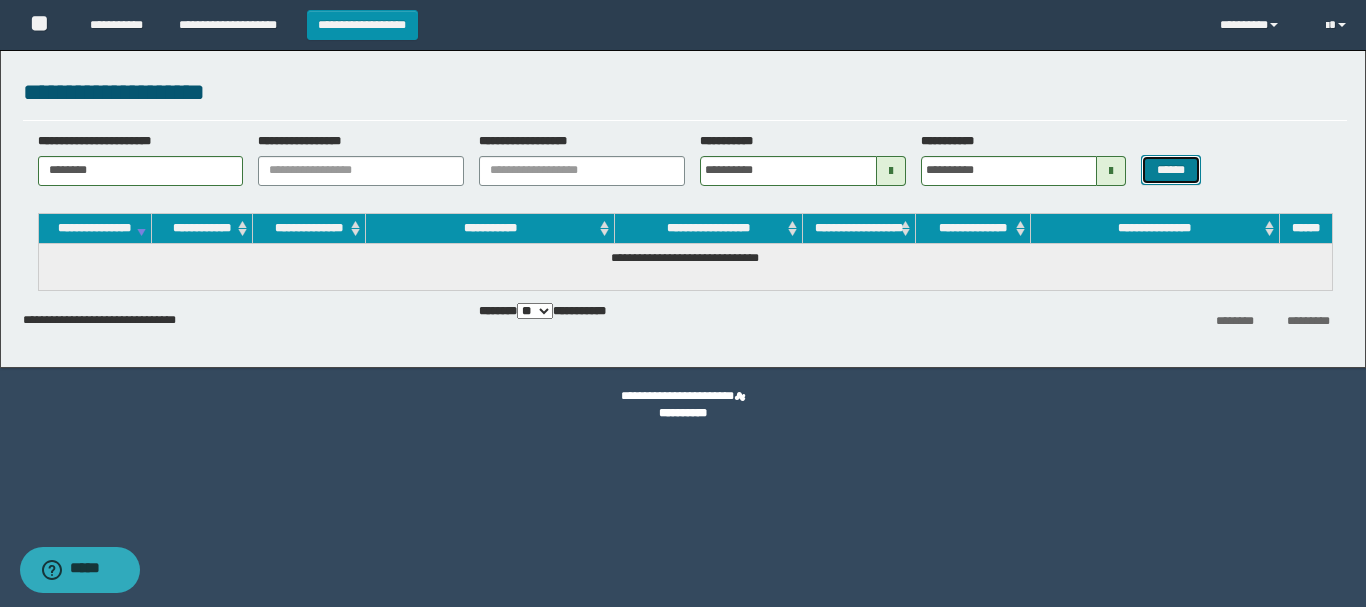 click on "******" at bounding box center (1170, 170) 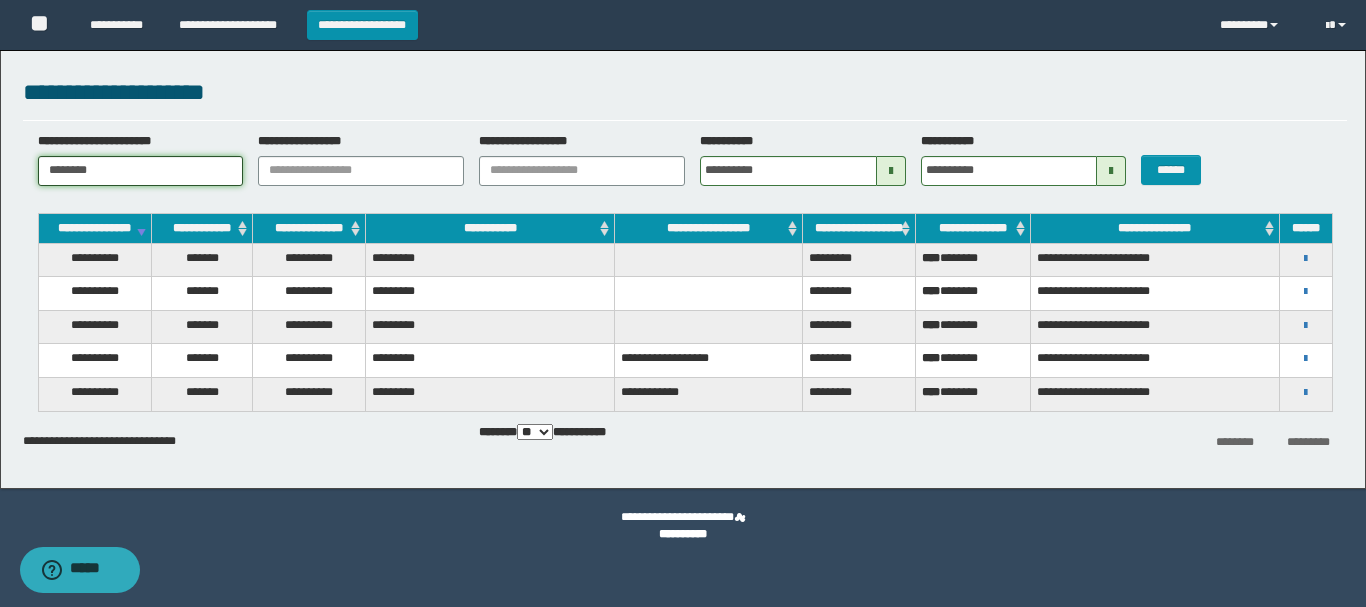drag, startPoint x: 215, startPoint y: 173, endPoint x: 39, endPoint y: 171, distance: 176.01137 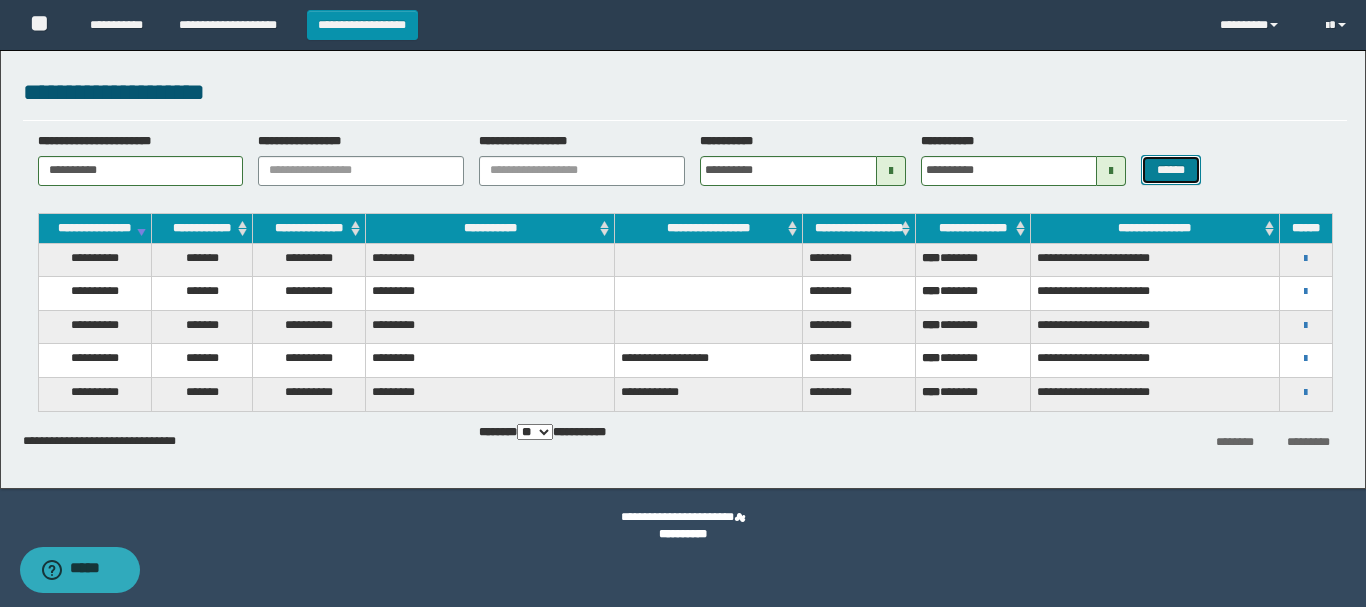 click on "******" at bounding box center (1170, 170) 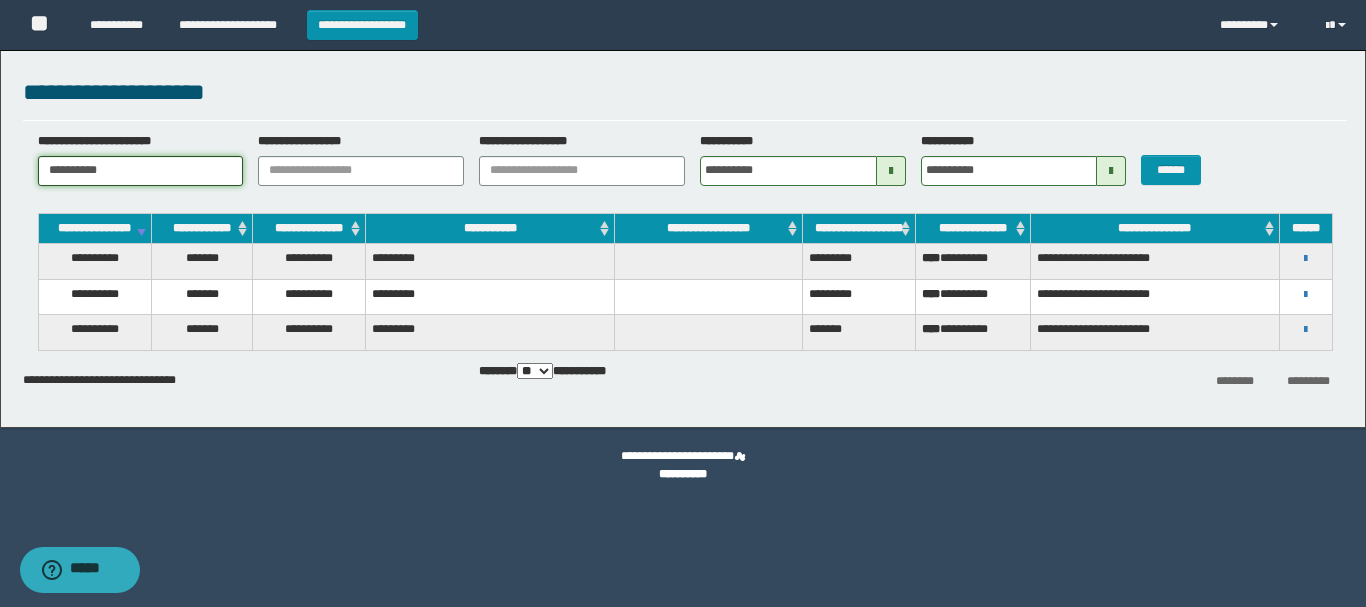 drag, startPoint x: 148, startPoint y: 166, endPoint x: 5, endPoint y: 160, distance: 143.12582 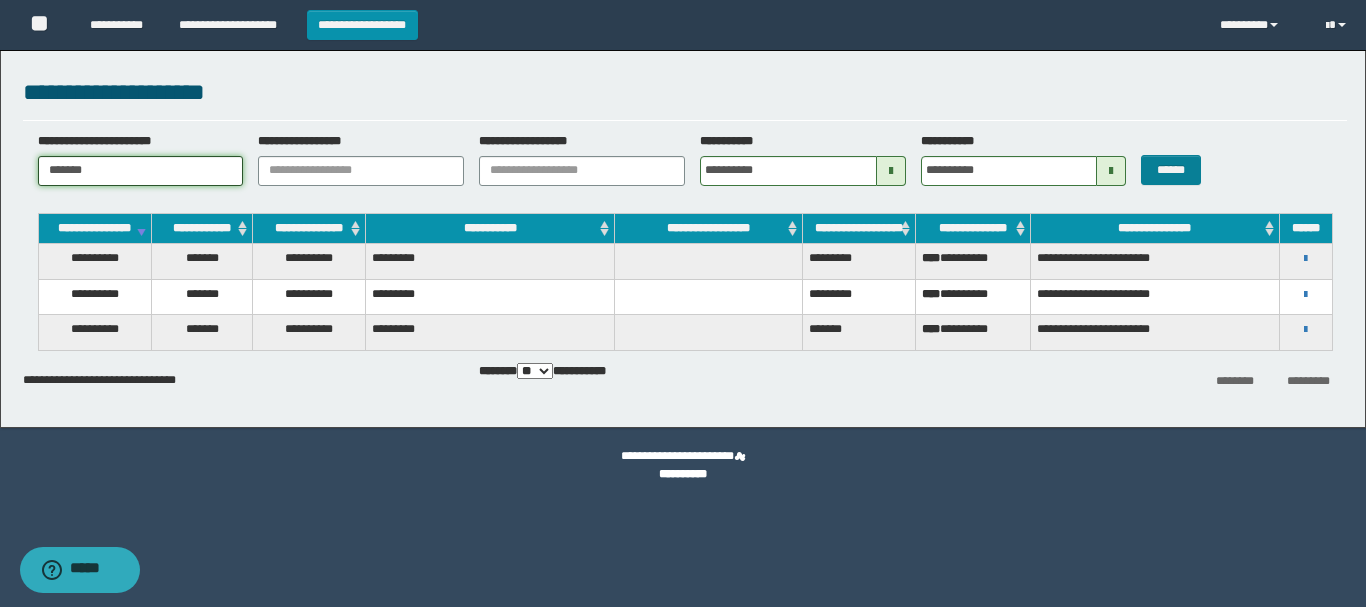 type on "*******" 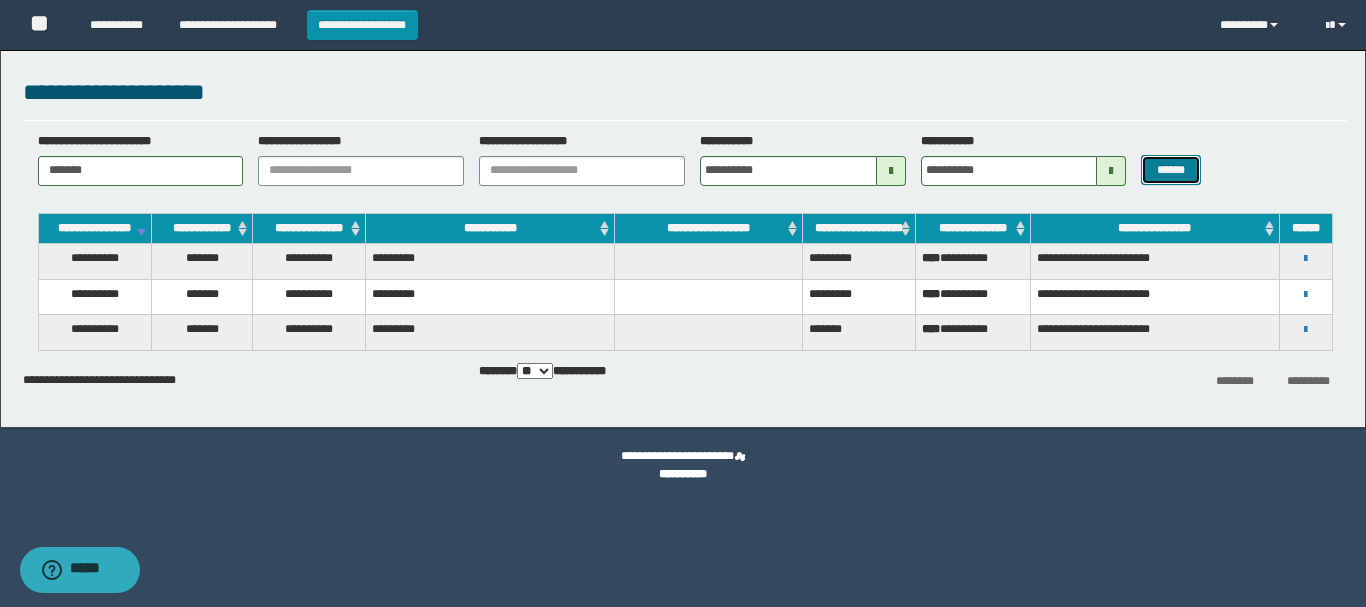 click on "******" at bounding box center (1170, 170) 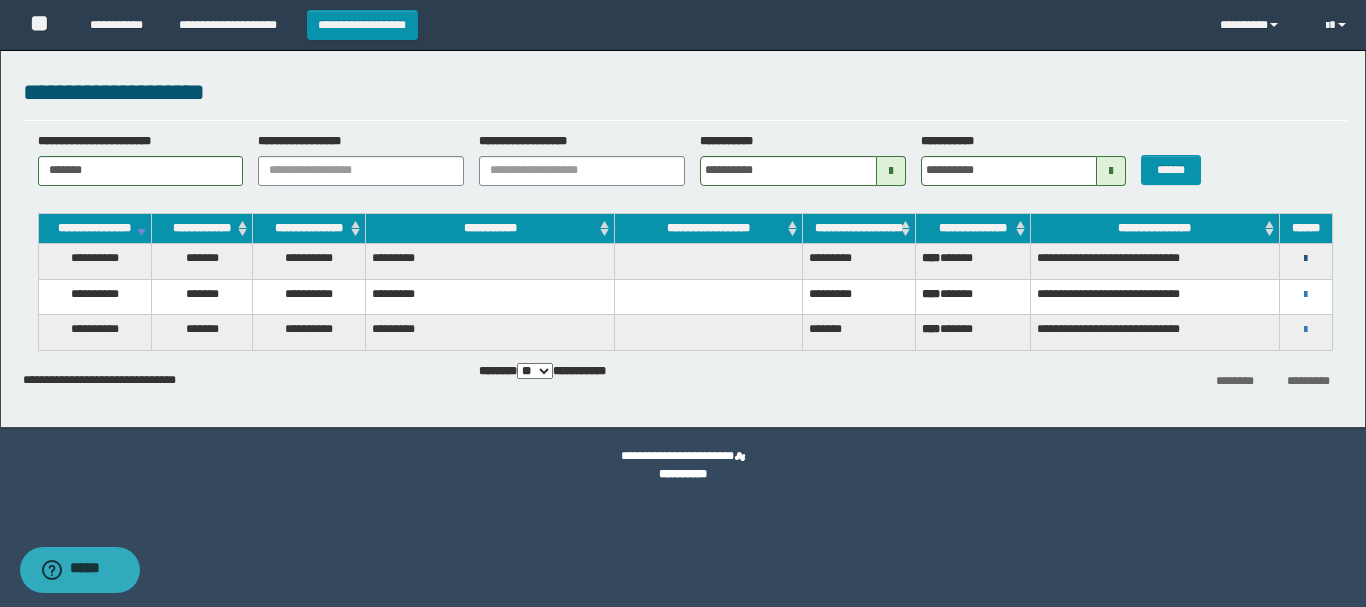 click at bounding box center (1305, 259) 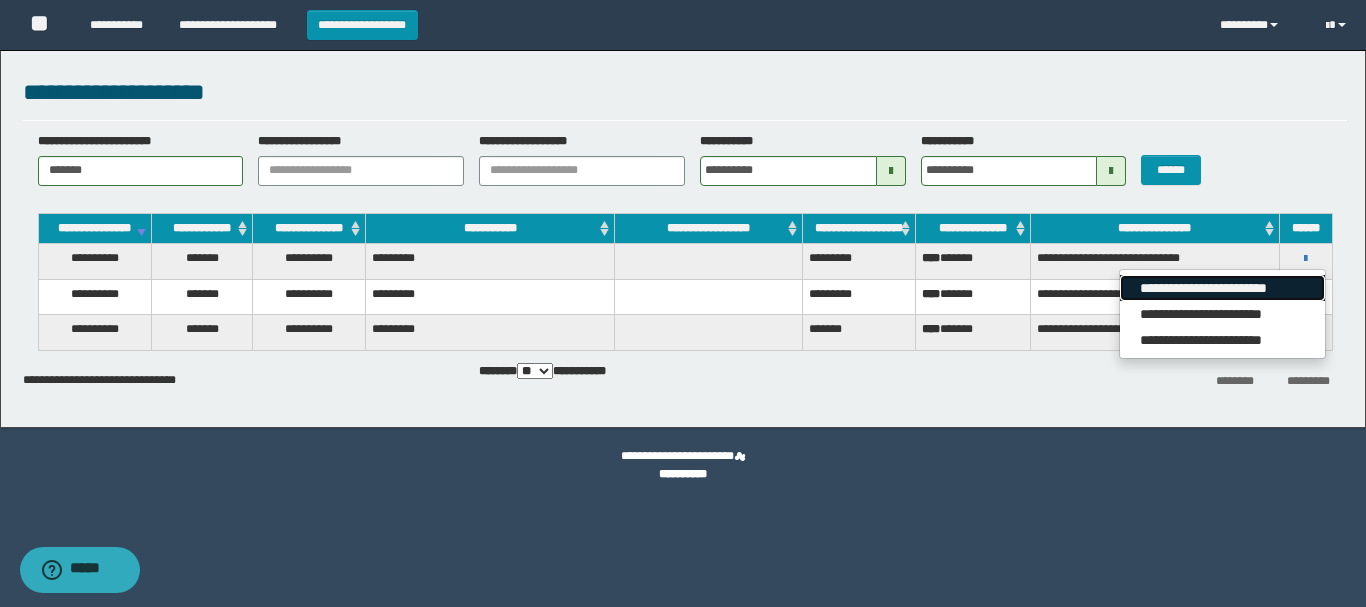 click on "**********" at bounding box center (1222, 288) 